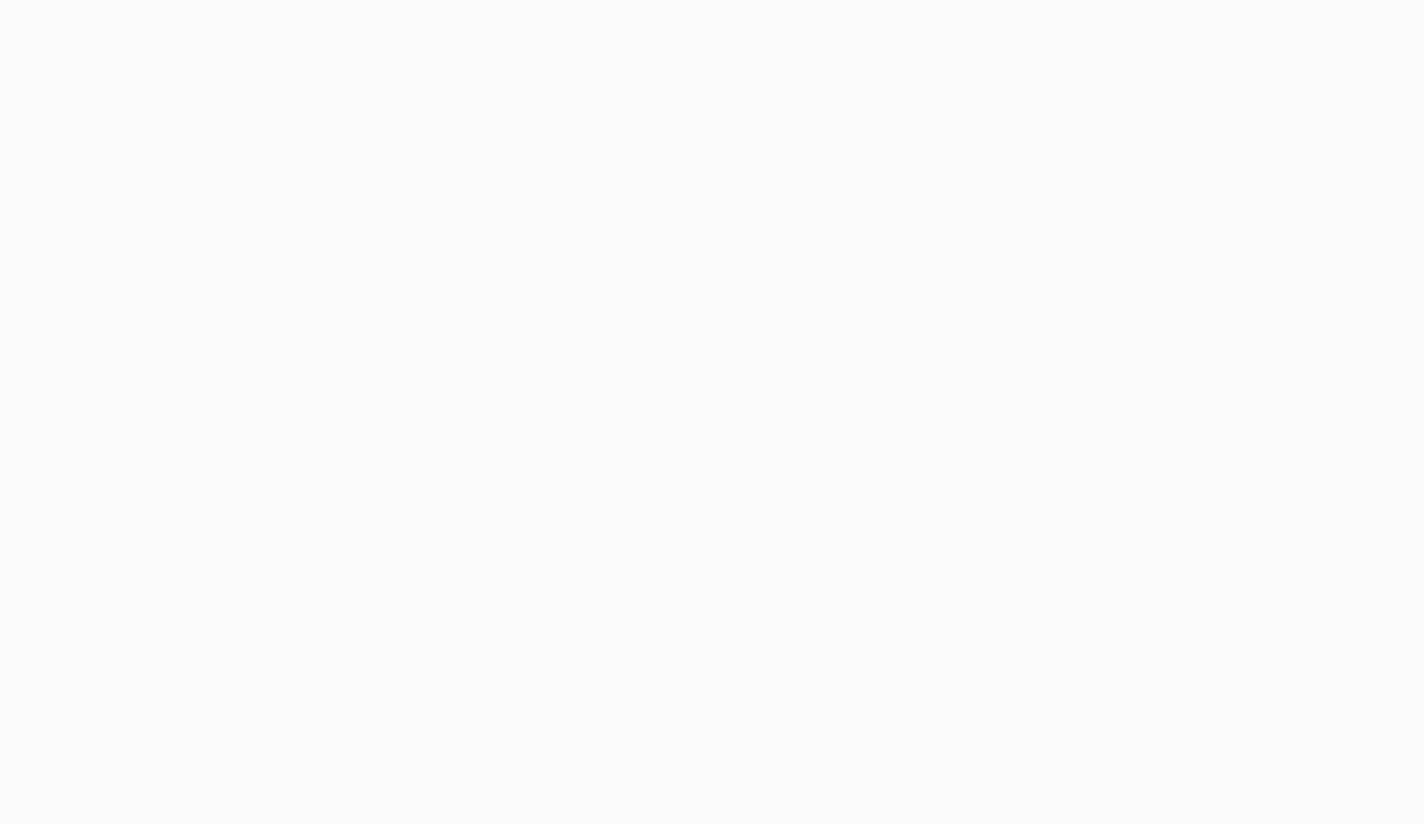 scroll, scrollTop: 0, scrollLeft: 0, axis: both 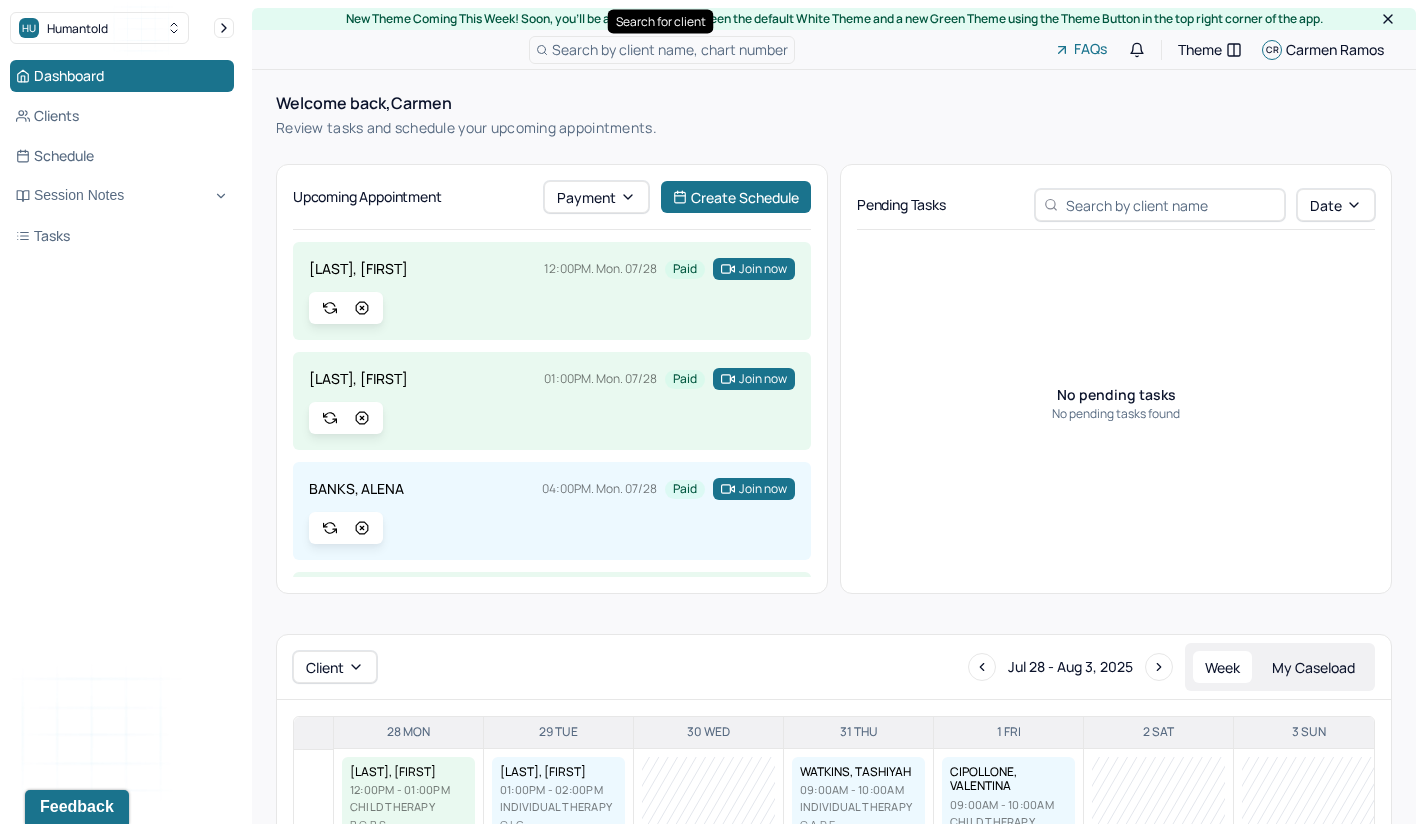 click on "Search by client name, chart number" at bounding box center (670, 49) 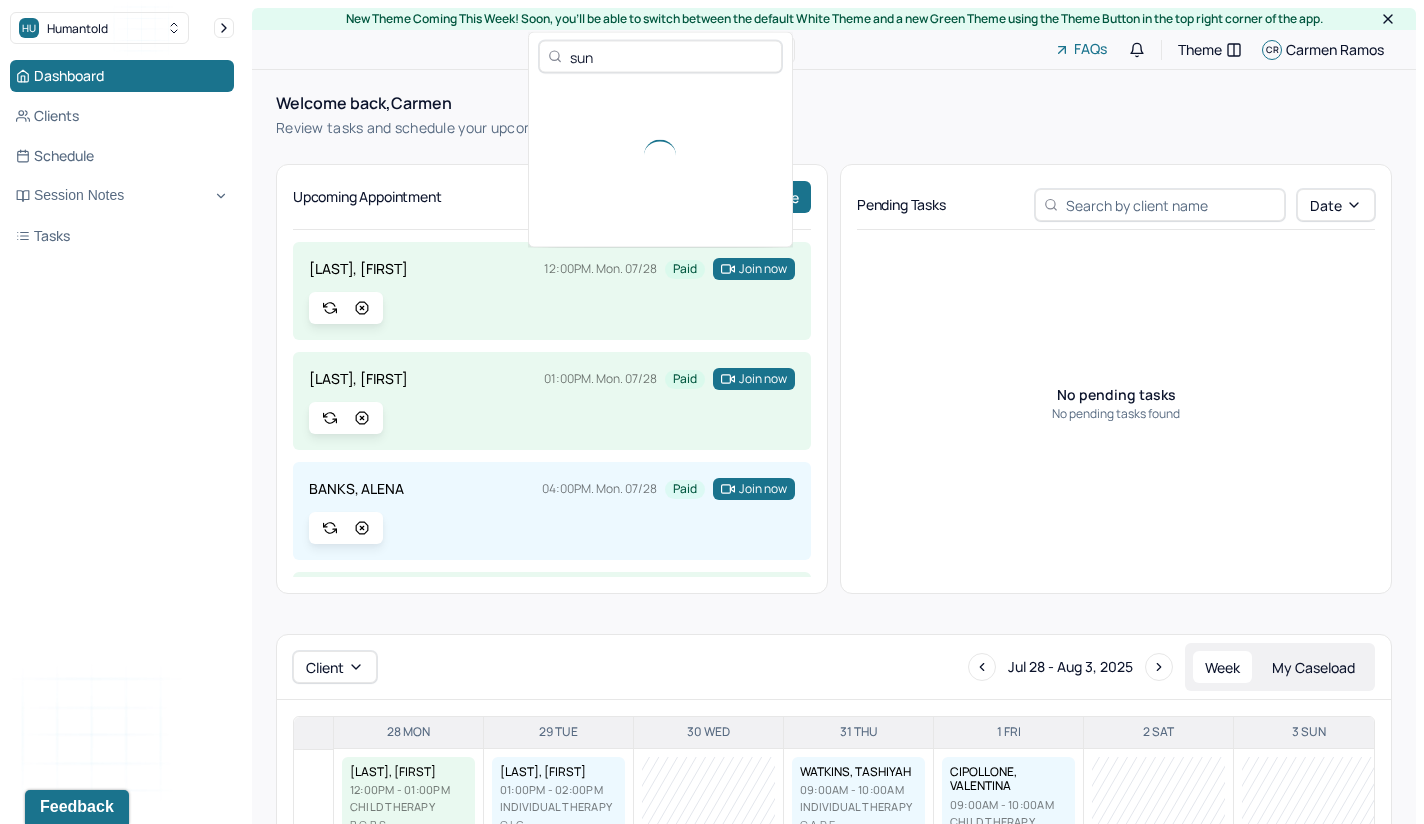 type on "sun" 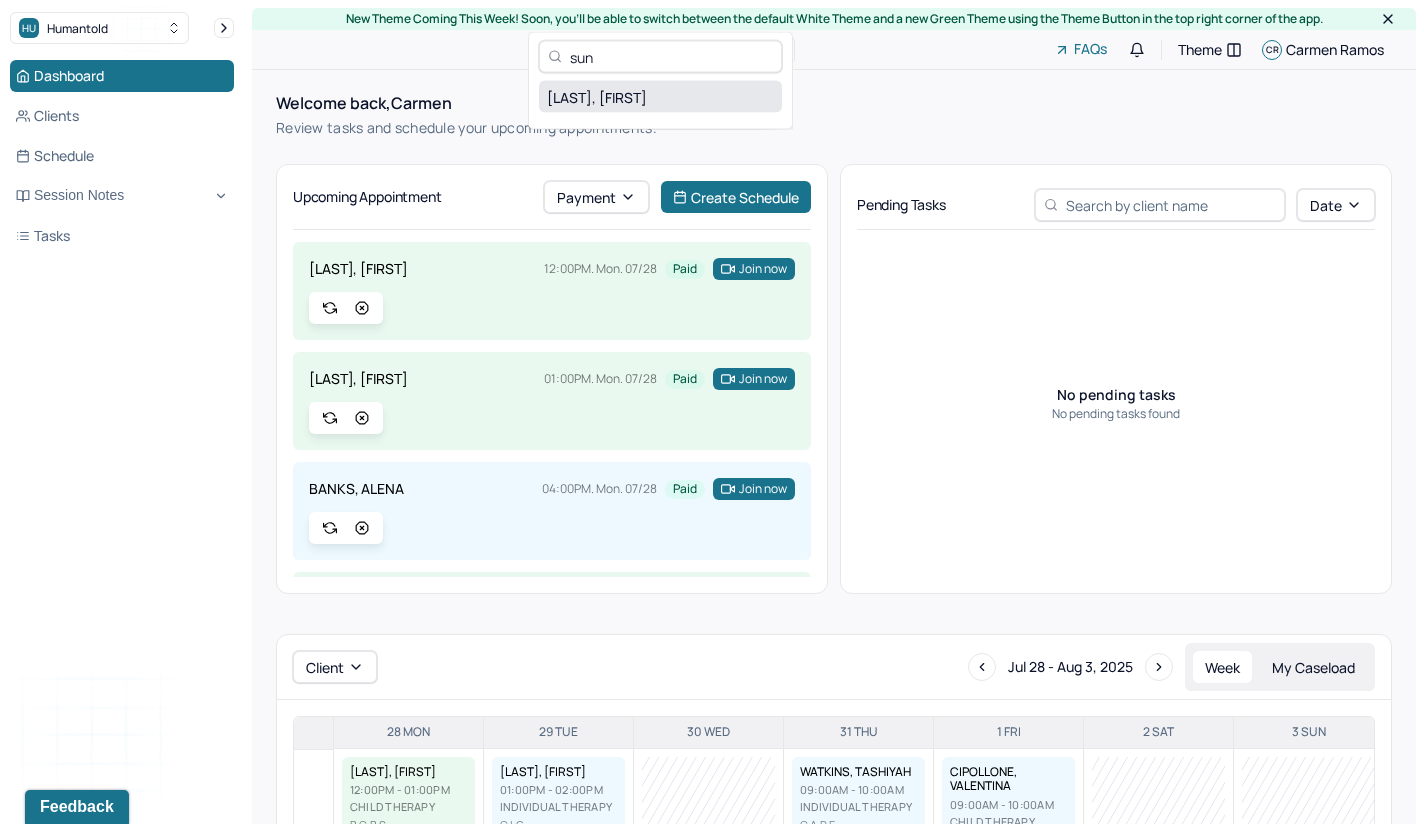 click on "[LAST], [FIRST]" at bounding box center (660, 97) 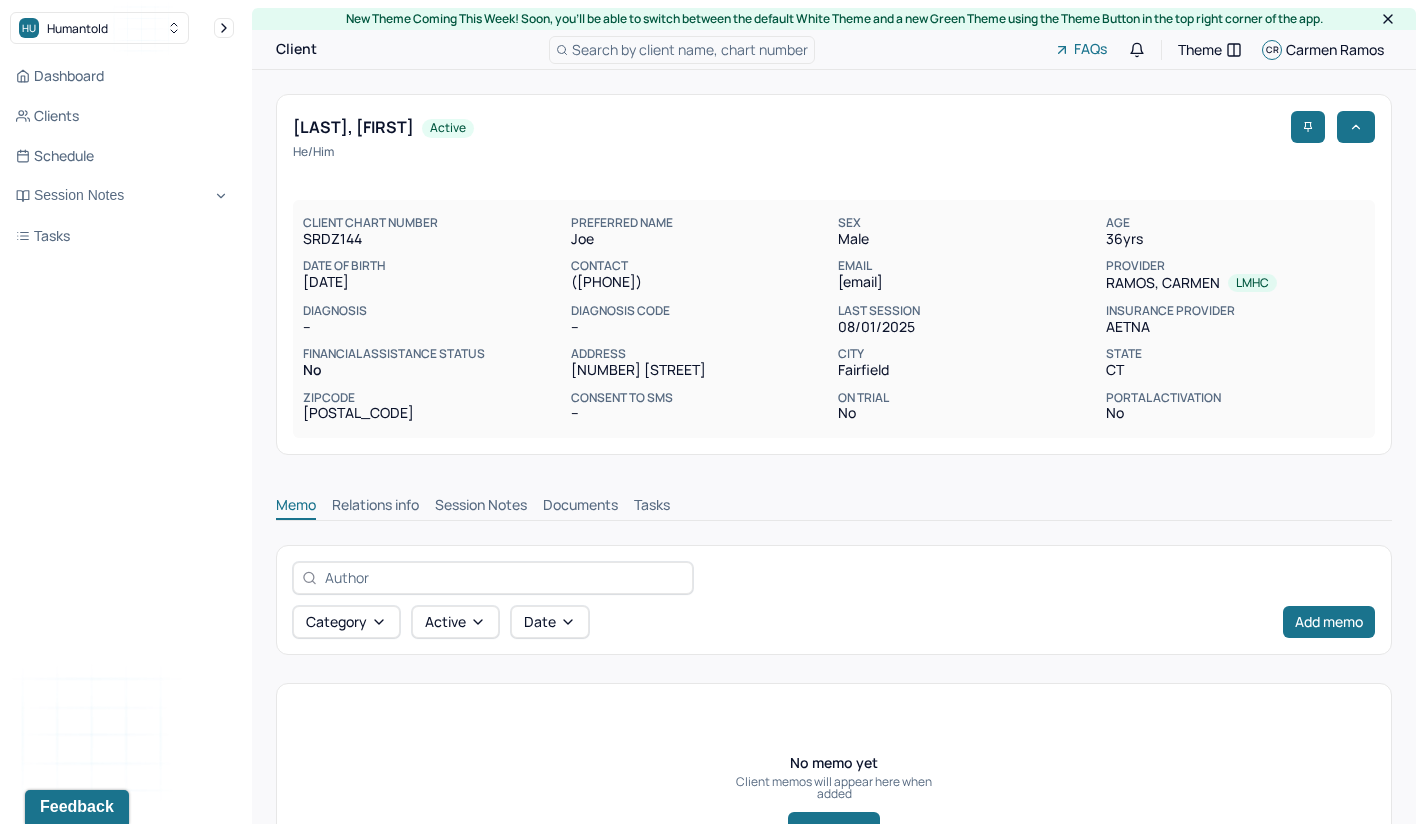 click on "Session Notes" at bounding box center [481, 507] 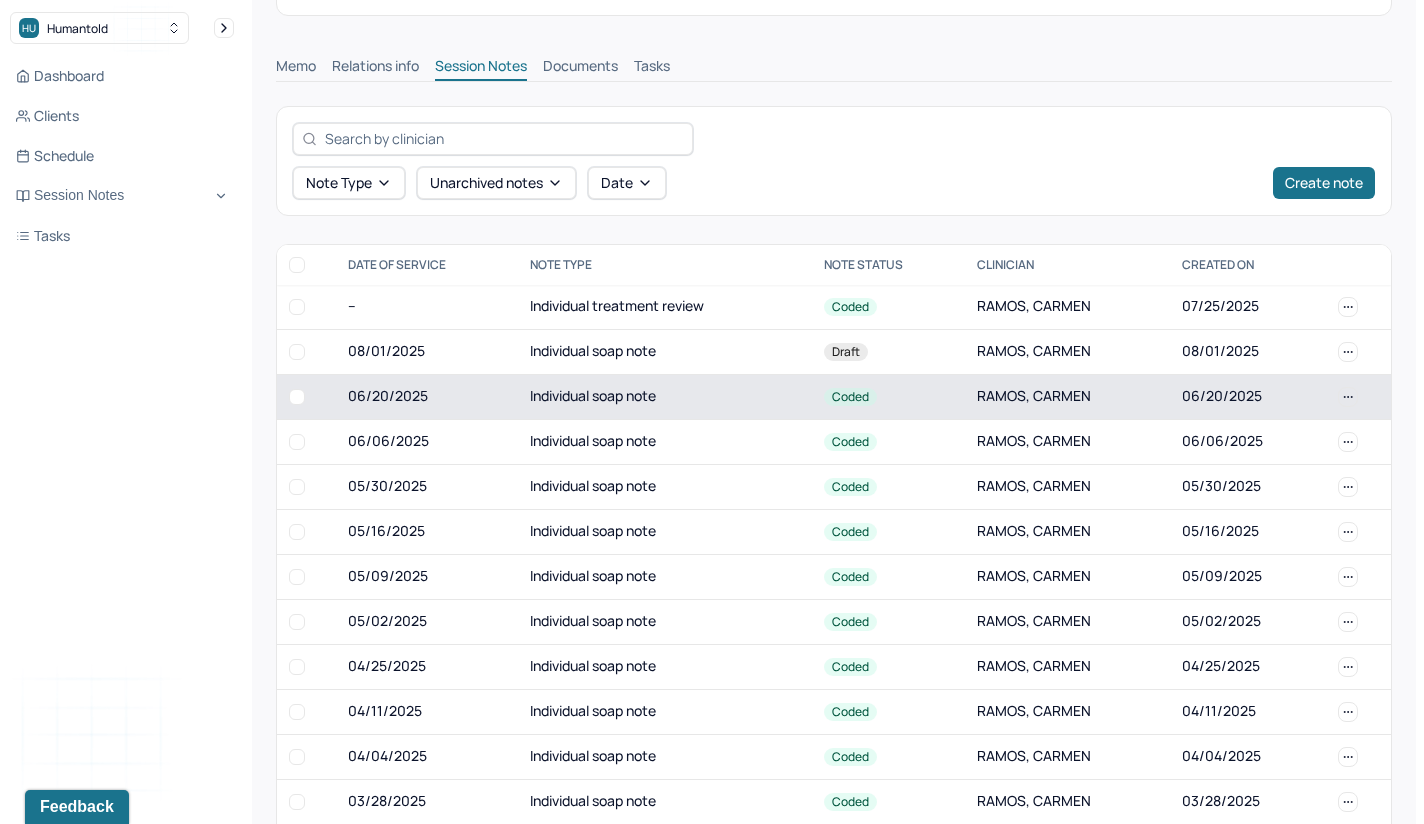 scroll, scrollTop: 428, scrollLeft: 0, axis: vertical 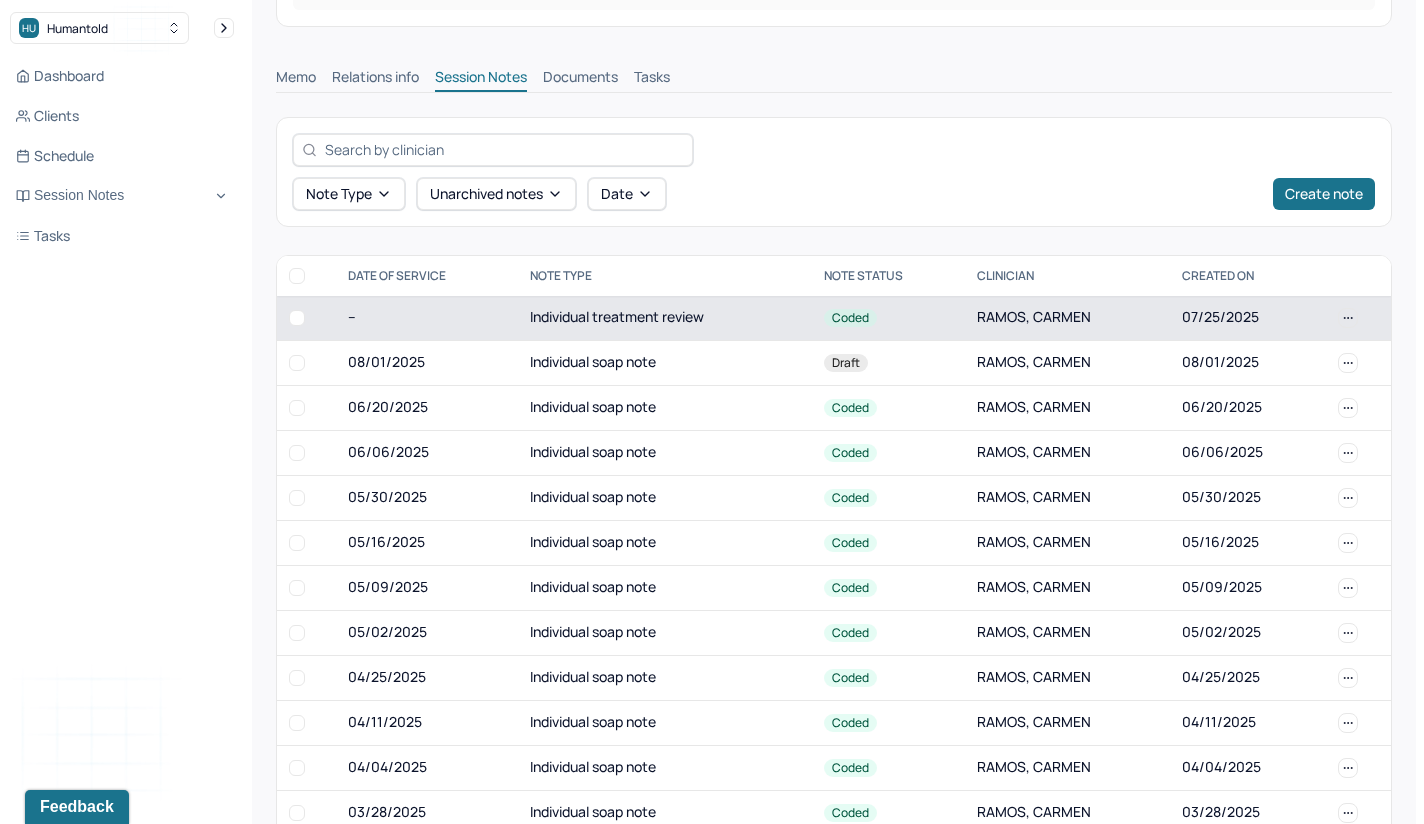 click on "Individual treatment review" at bounding box center (665, 318) 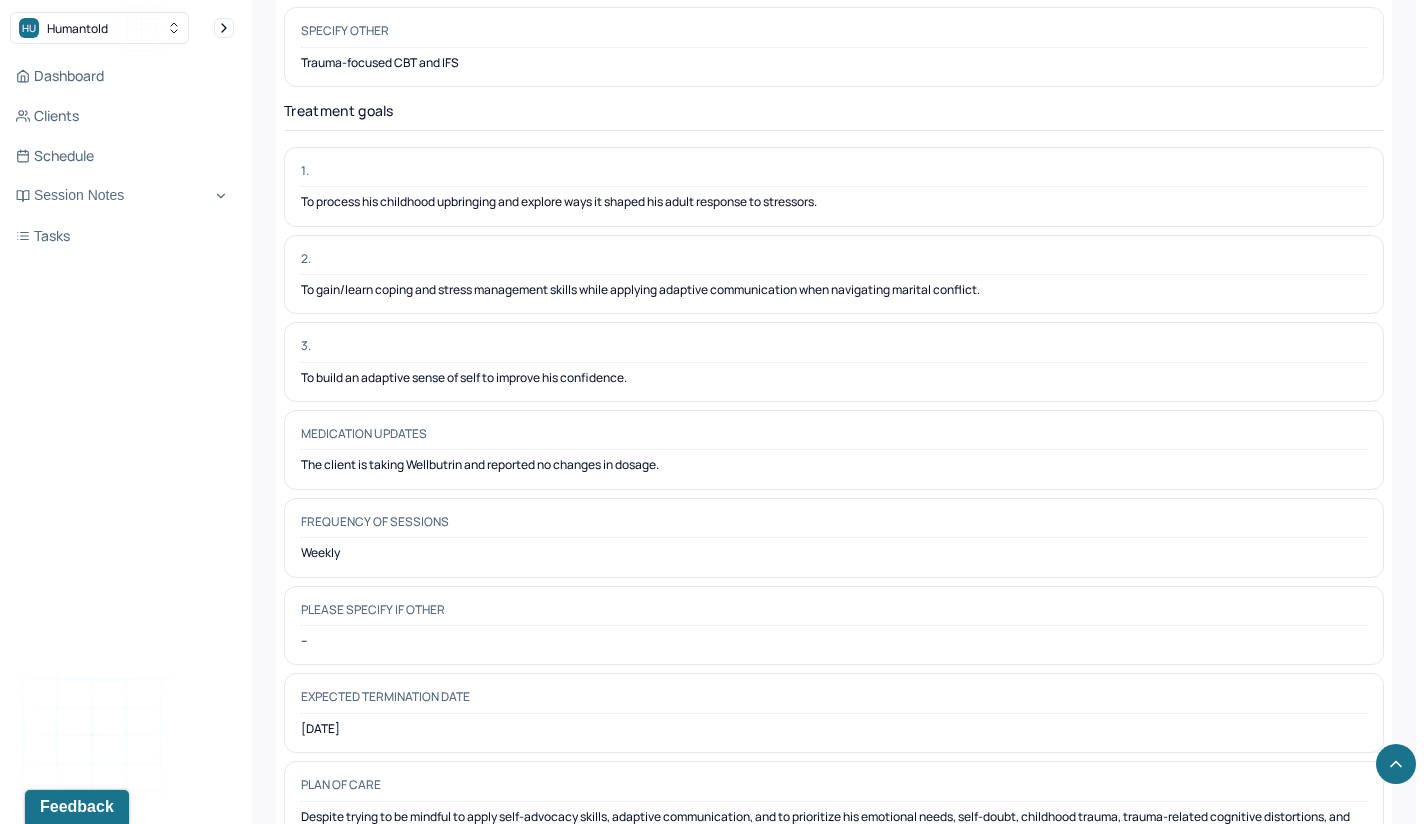 scroll, scrollTop: 5134, scrollLeft: 0, axis: vertical 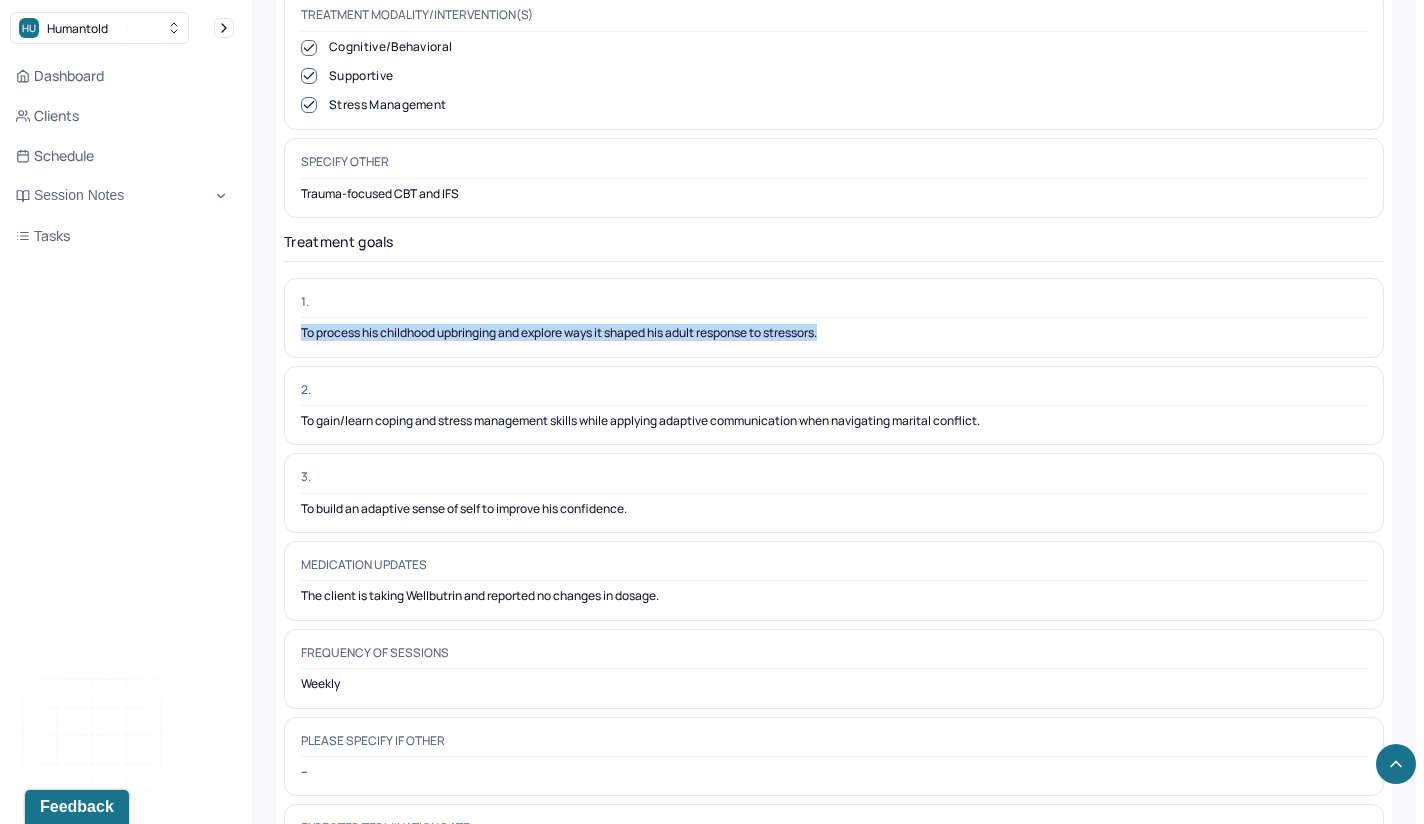 drag, startPoint x: 302, startPoint y: 269, endPoint x: 841, endPoint y: 273, distance: 539.01483 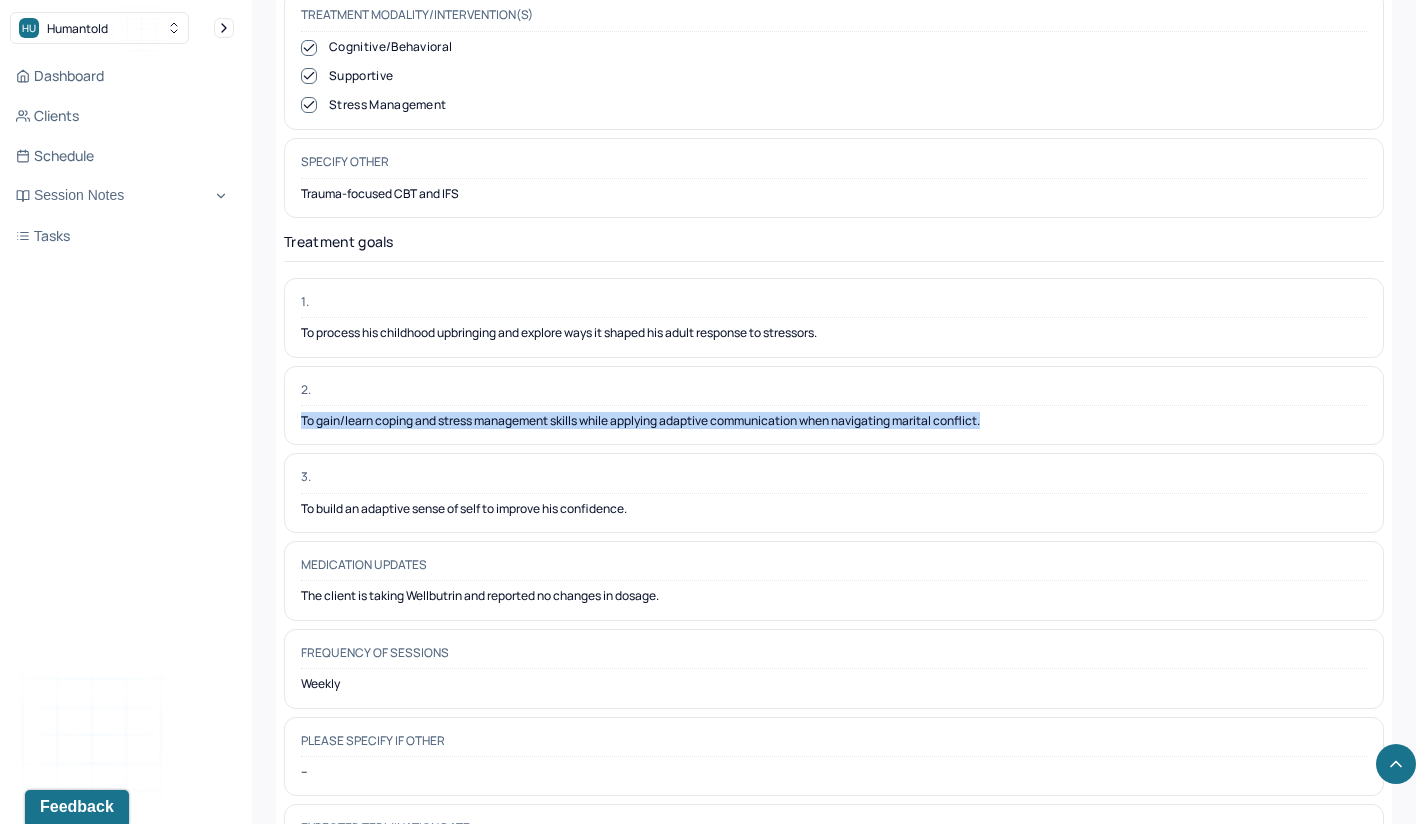 drag, startPoint x: 303, startPoint y: 355, endPoint x: 1032, endPoint y: 354, distance: 729.0007 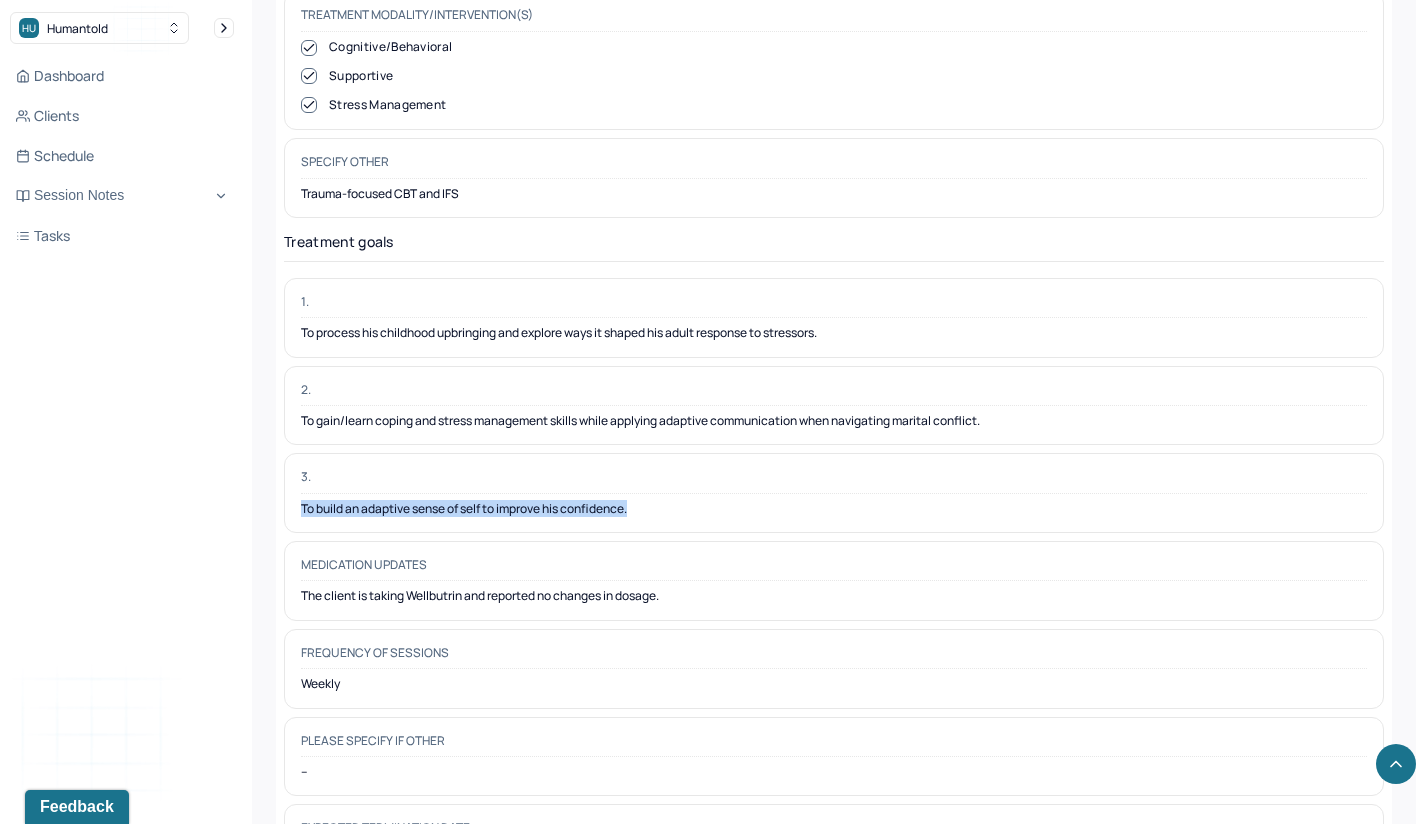drag, startPoint x: 303, startPoint y: 440, endPoint x: 676, endPoint y: 441, distance: 373.00134 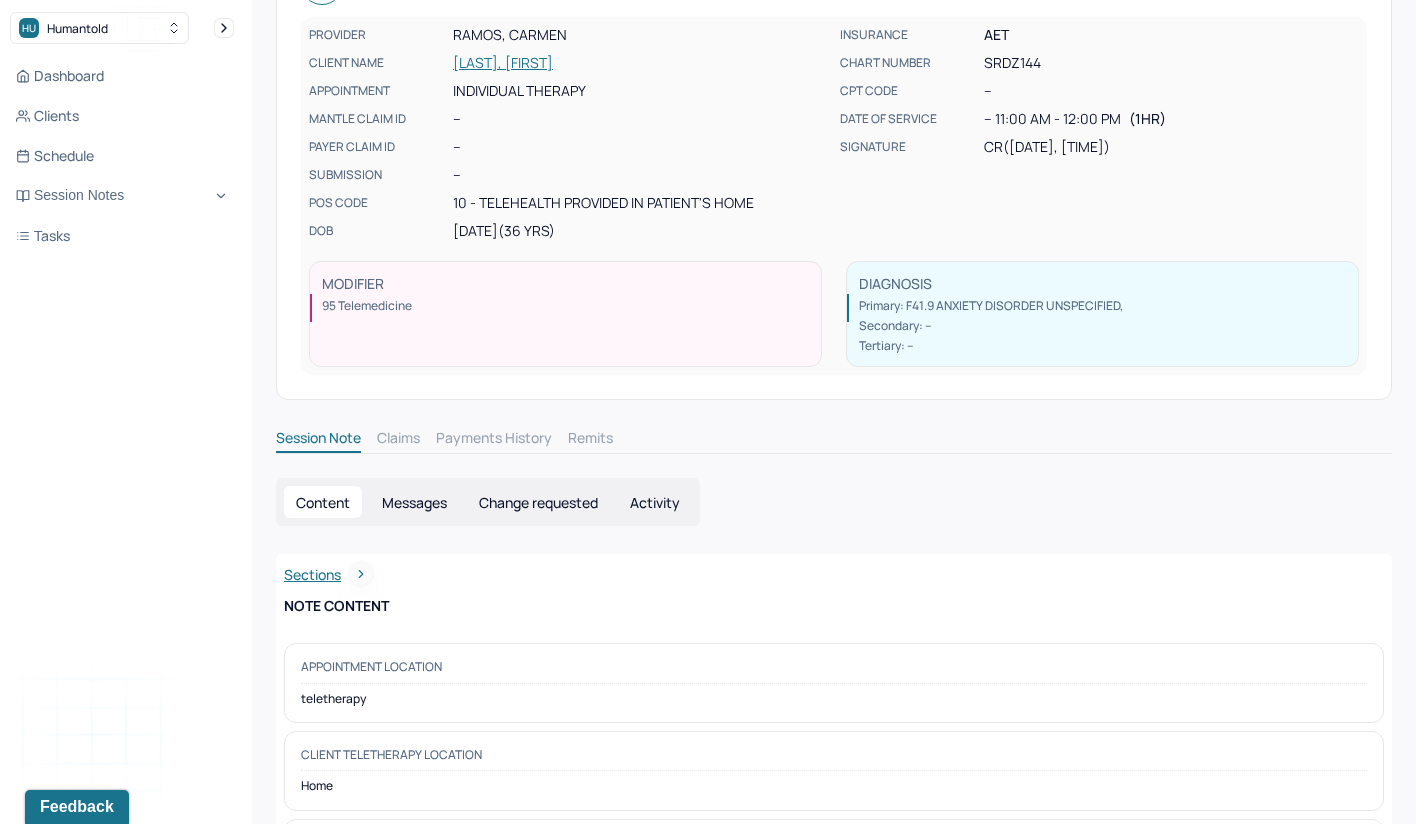 scroll, scrollTop: 0, scrollLeft: 0, axis: both 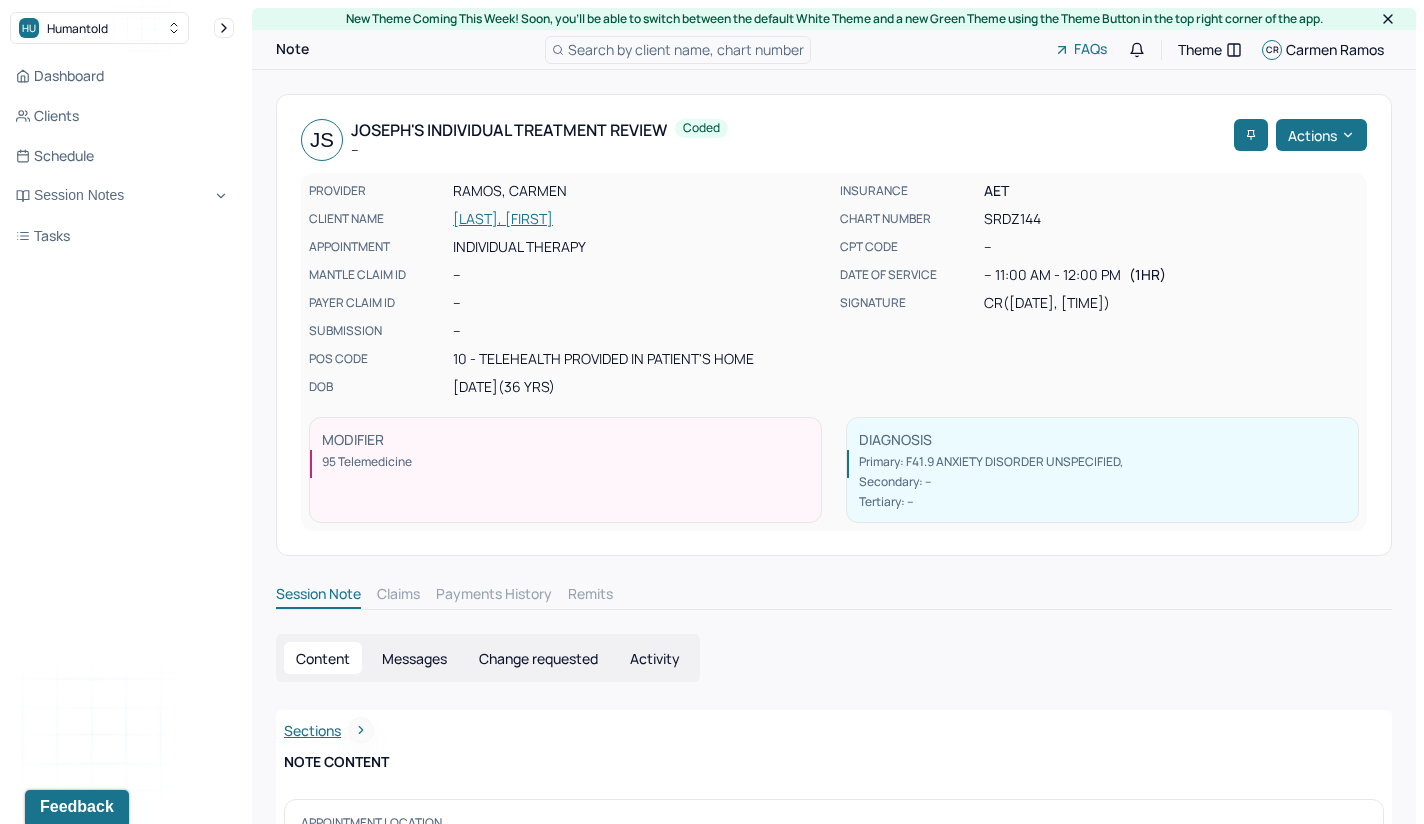 click on "Search by client name, chart number" at bounding box center (686, 49) 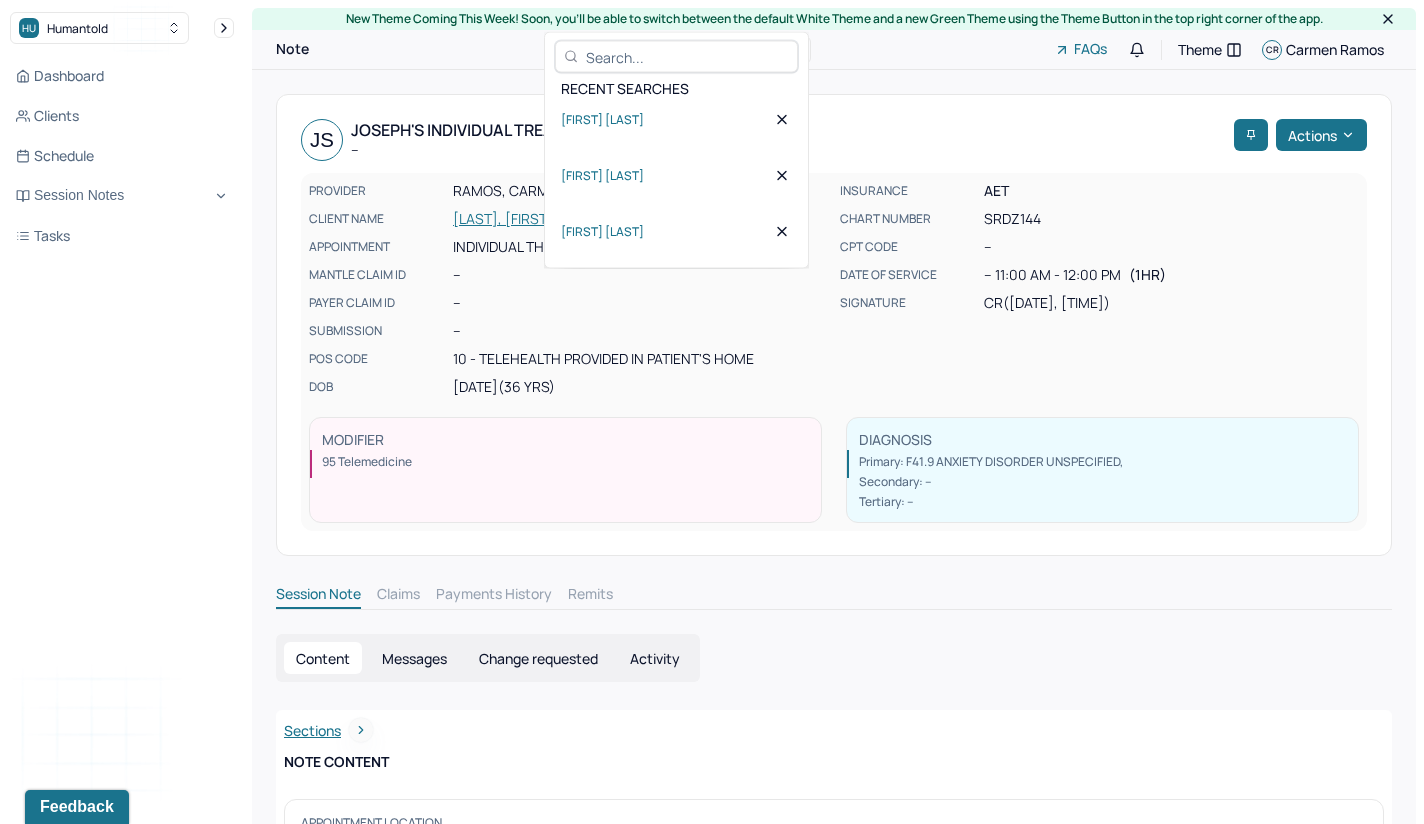 scroll, scrollTop: 0, scrollLeft: 0, axis: both 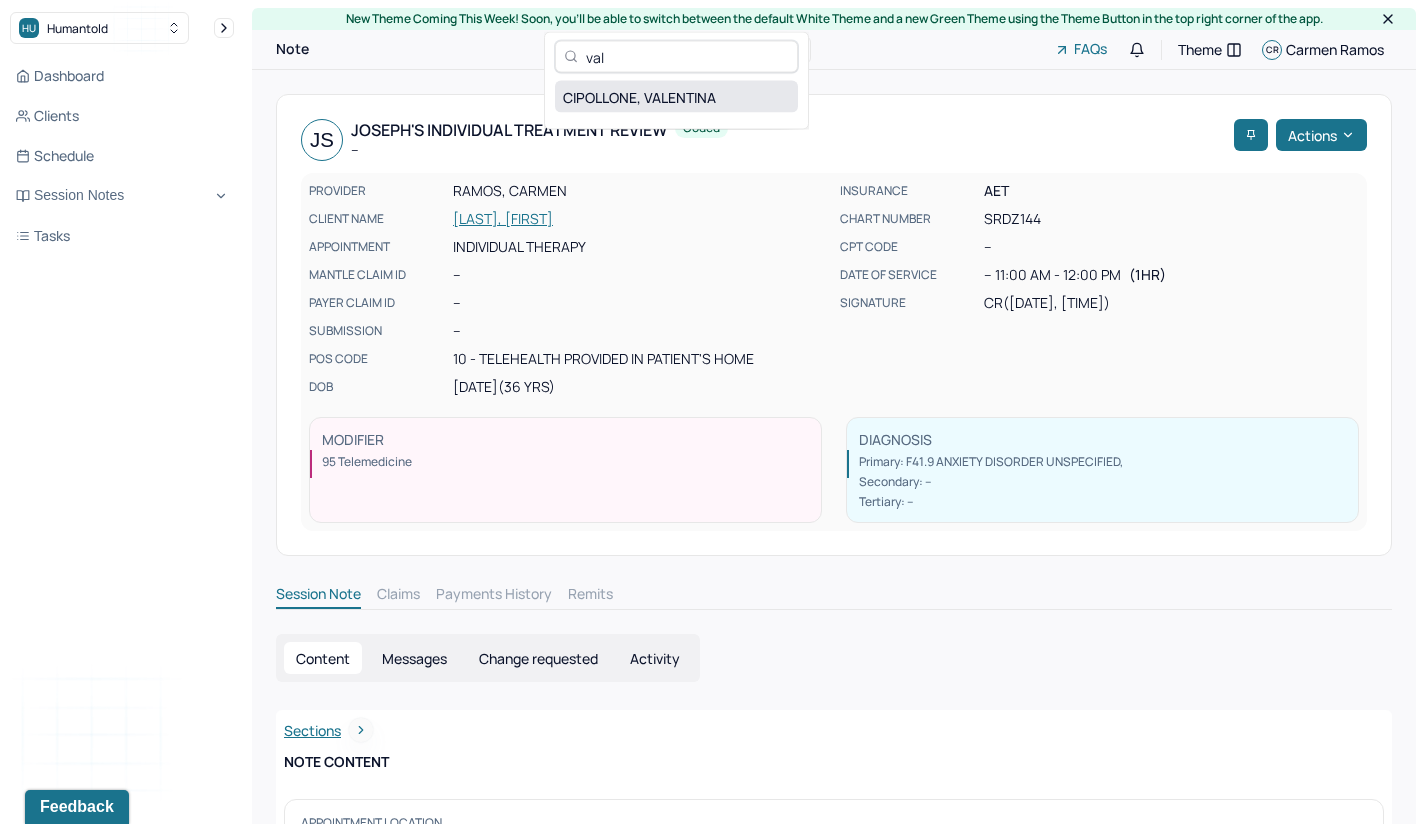 type on "val" 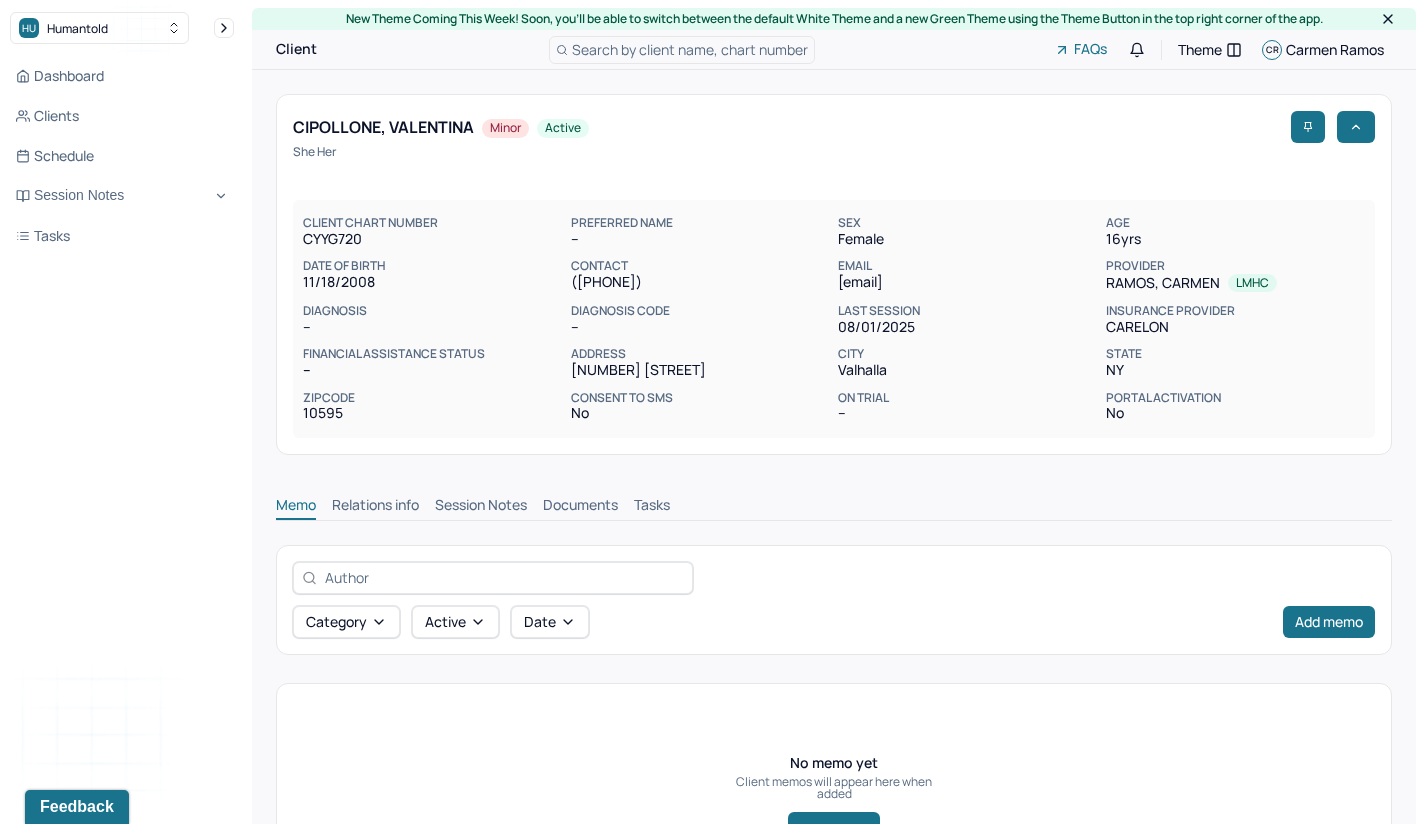 click on "Session Notes" at bounding box center [481, 507] 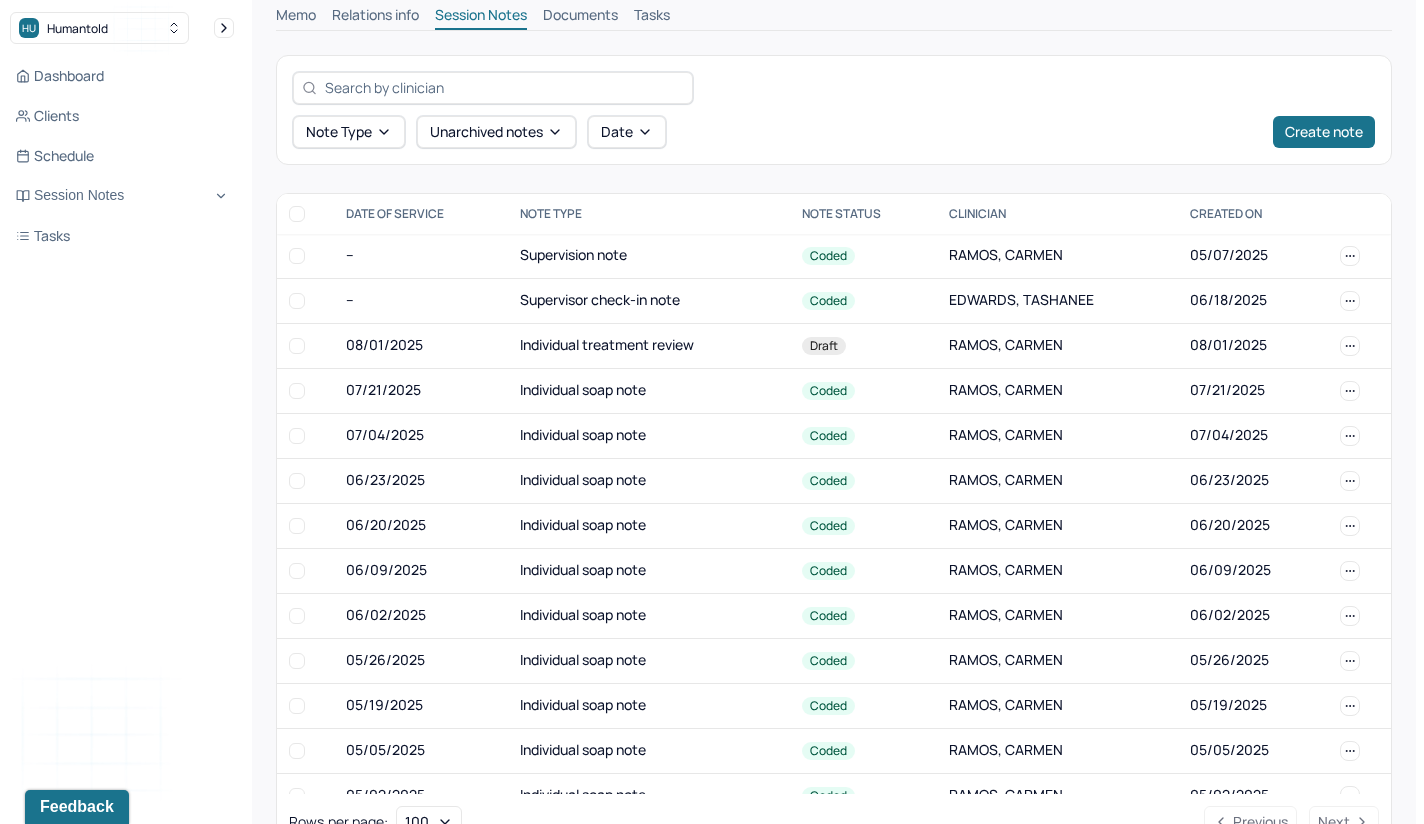 scroll, scrollTop: 541, scrollLeft: 0, axis: vertical 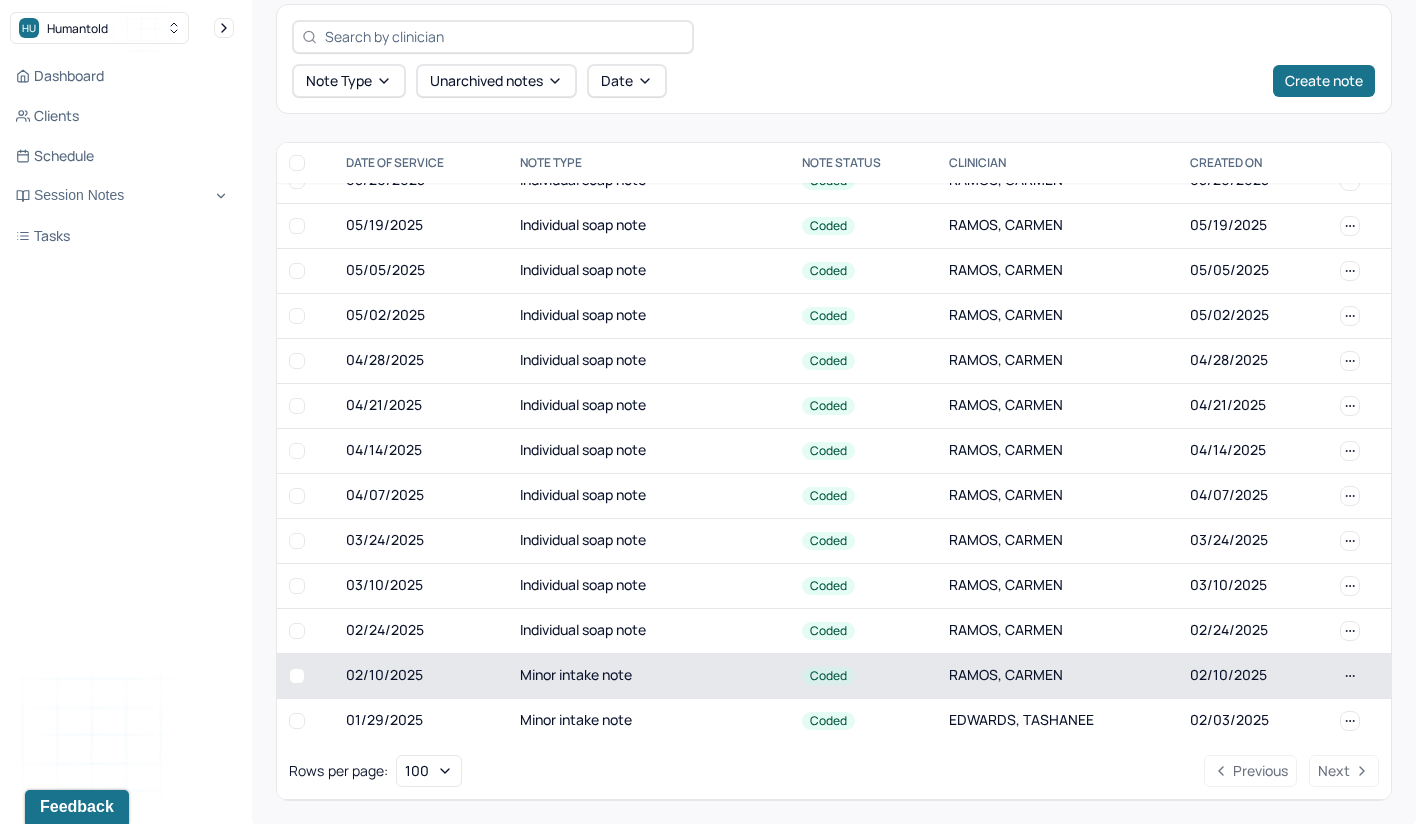 click on "Minor intake note" at bounding box center [649, 675] 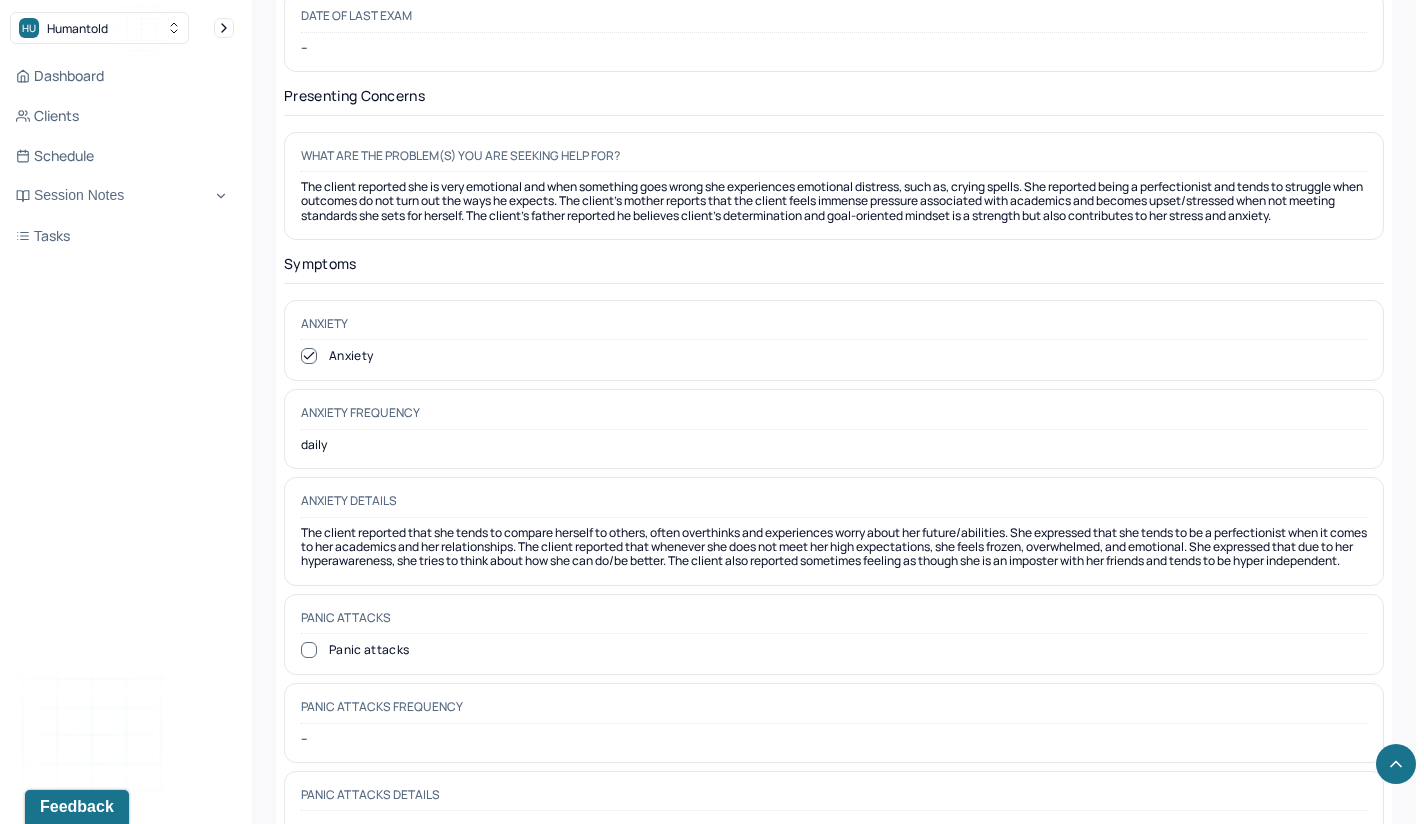 scroll, scrollTop: 3123, scrollLeft: 0, axis: vertical 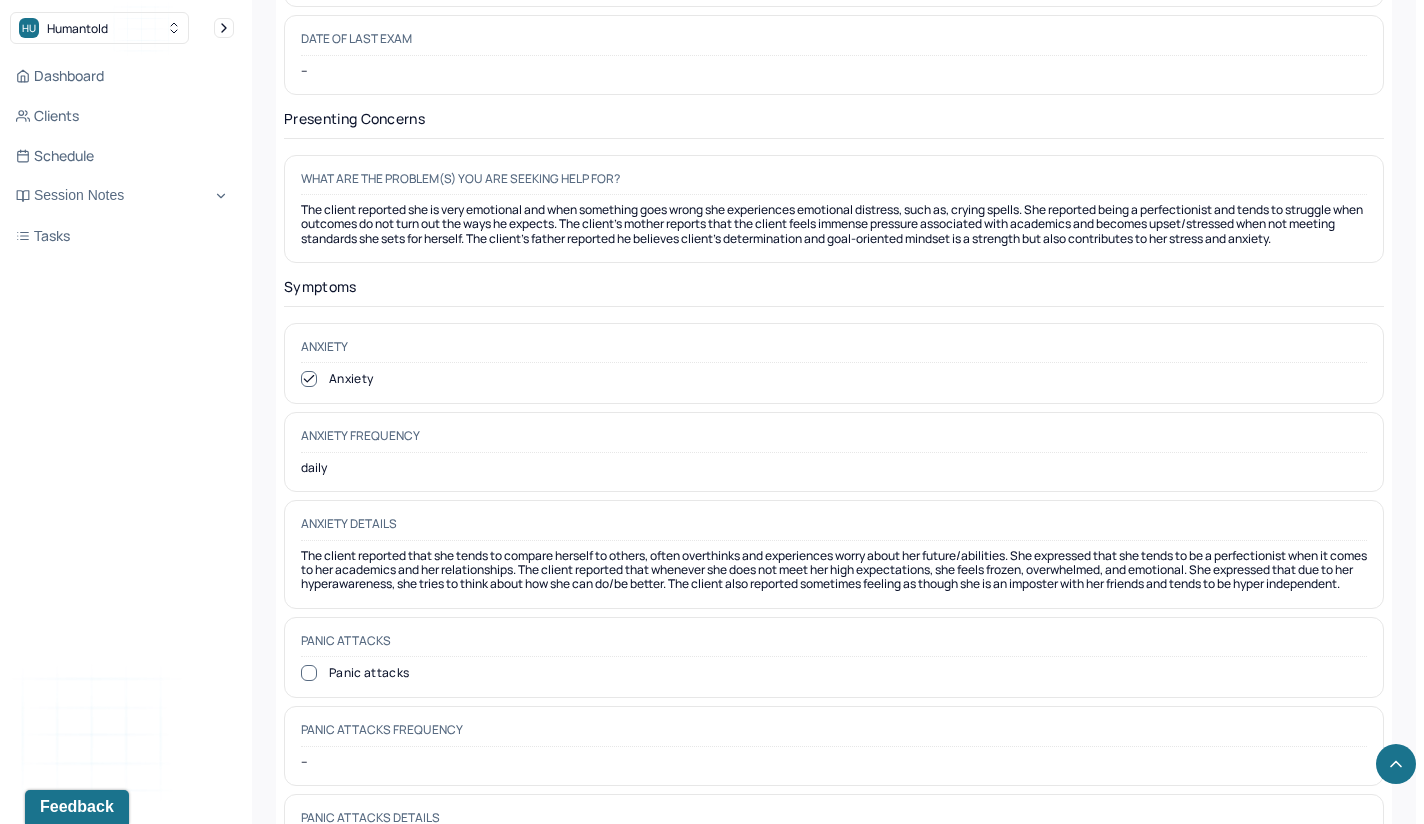 click on "The client reported she is  very emotional and when something goes wrong she experiences emotional distress, such as, crying spells. She reported being a perfectionist and tends to struggle when outcomes do not turn out the ways he expects. The client's mother reports that the client feels immense pressure associated with academics and becomes upset/stressed when not meeting standards she sets for herself. The client's father reported he believes client’s determination and goal-oriented mindset is a strength but also contributes to her stress and anxiety." at bounding box center (834, 224) 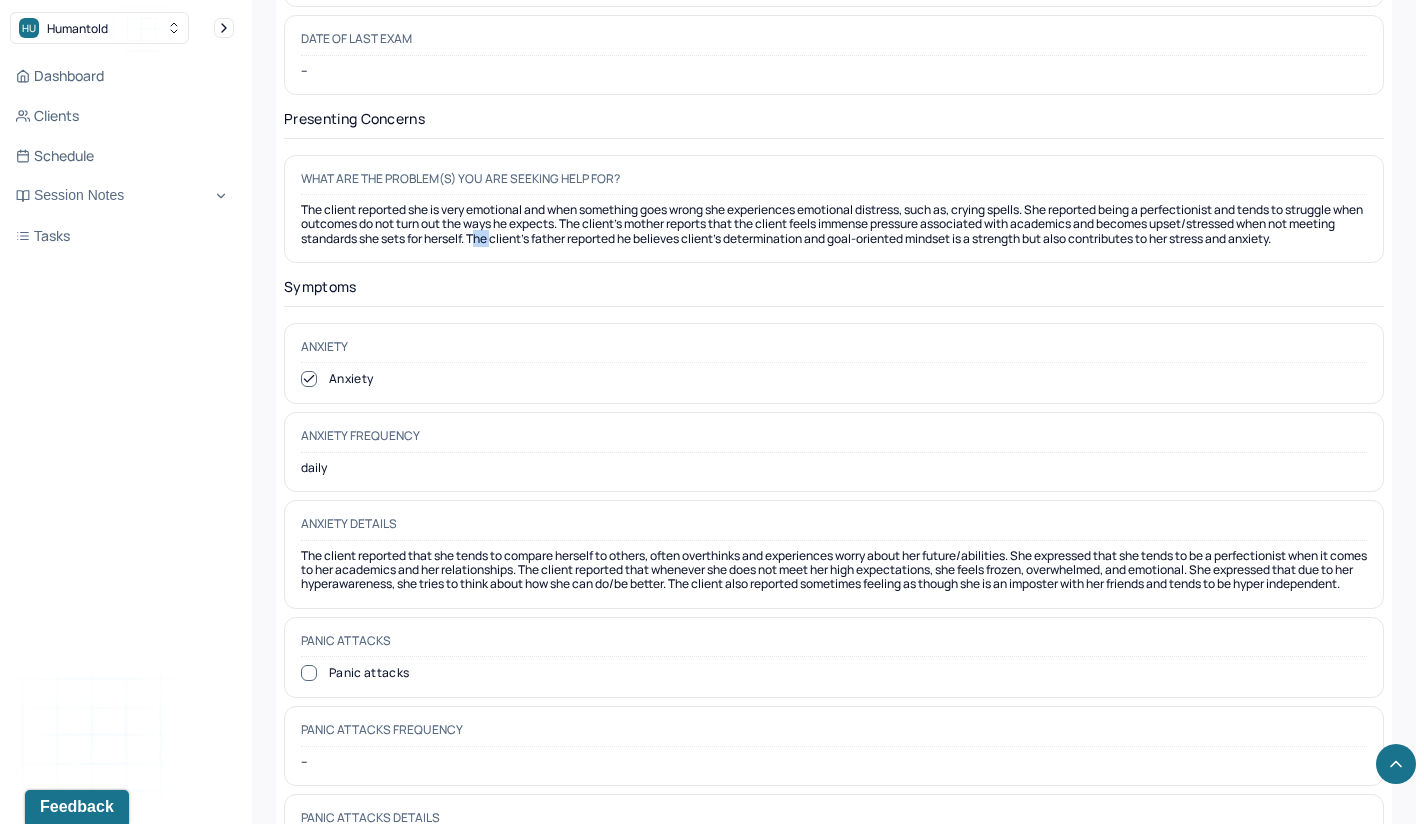 click on "The client reported she is  very emotional and when something goes wrong she experiences emotional distress, such as, crying spells. She reported being a perfectionist and tends to struggle when outcomes do not turn out the ways he expects. The client's mother reports that the client feels immense pressure associated with academics and becomes upset/stressed when not meeting standards she sets for herself. The client's father reported he believes client’s determination and goal-oriented mindset is a strength but also contributes to her stress and anxiety." at bounding box center (834, 224) 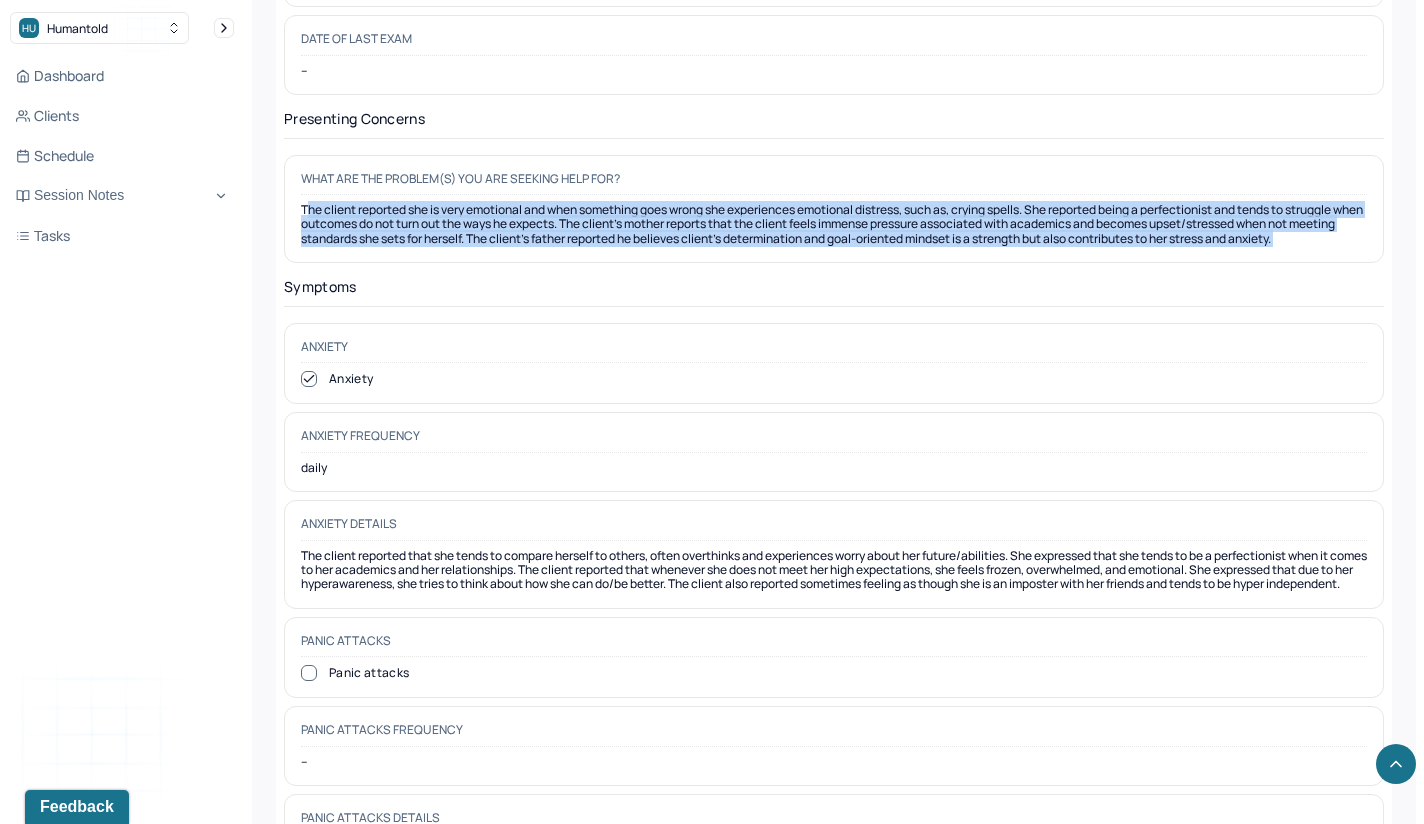 click on "The client reported she is  very emotional and when something goes wrong she experiences emotional distress, such as, crying spells. She reported being a perfectionist and tends to struggle when outcomes do not turn out the ways he expects. The client's mother reports that the client feels immense pressure associated with academics and becomes upset/stressed when not meeting standards she sets for herself. The client's father reported he believes client’s determination and goal-oriented mindset is a strength but also contributes to her stress and anxiety." at bounding box center (834, 224) 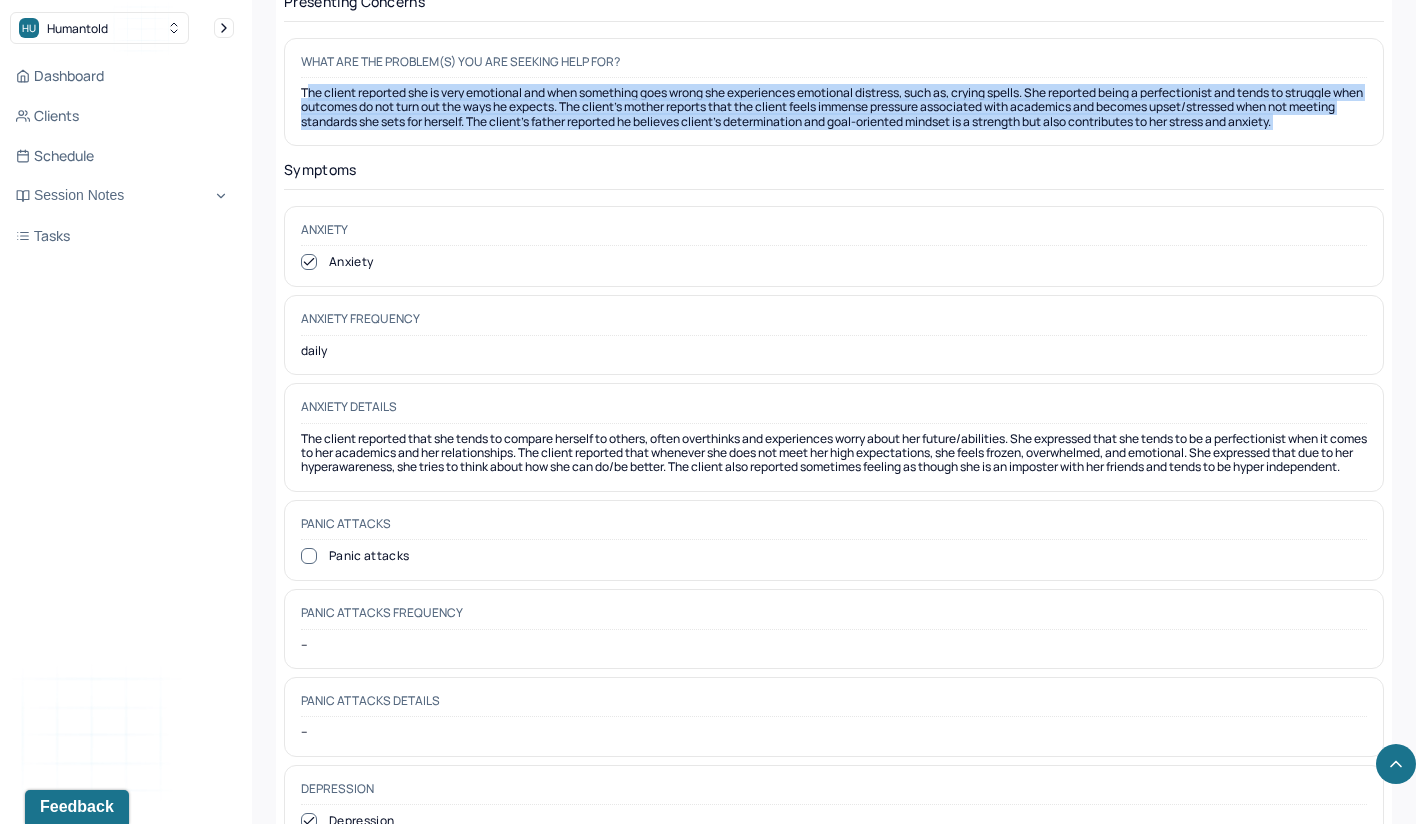 scroll, scrollTop: 3303, scrollLeft: 0, axis: vertical 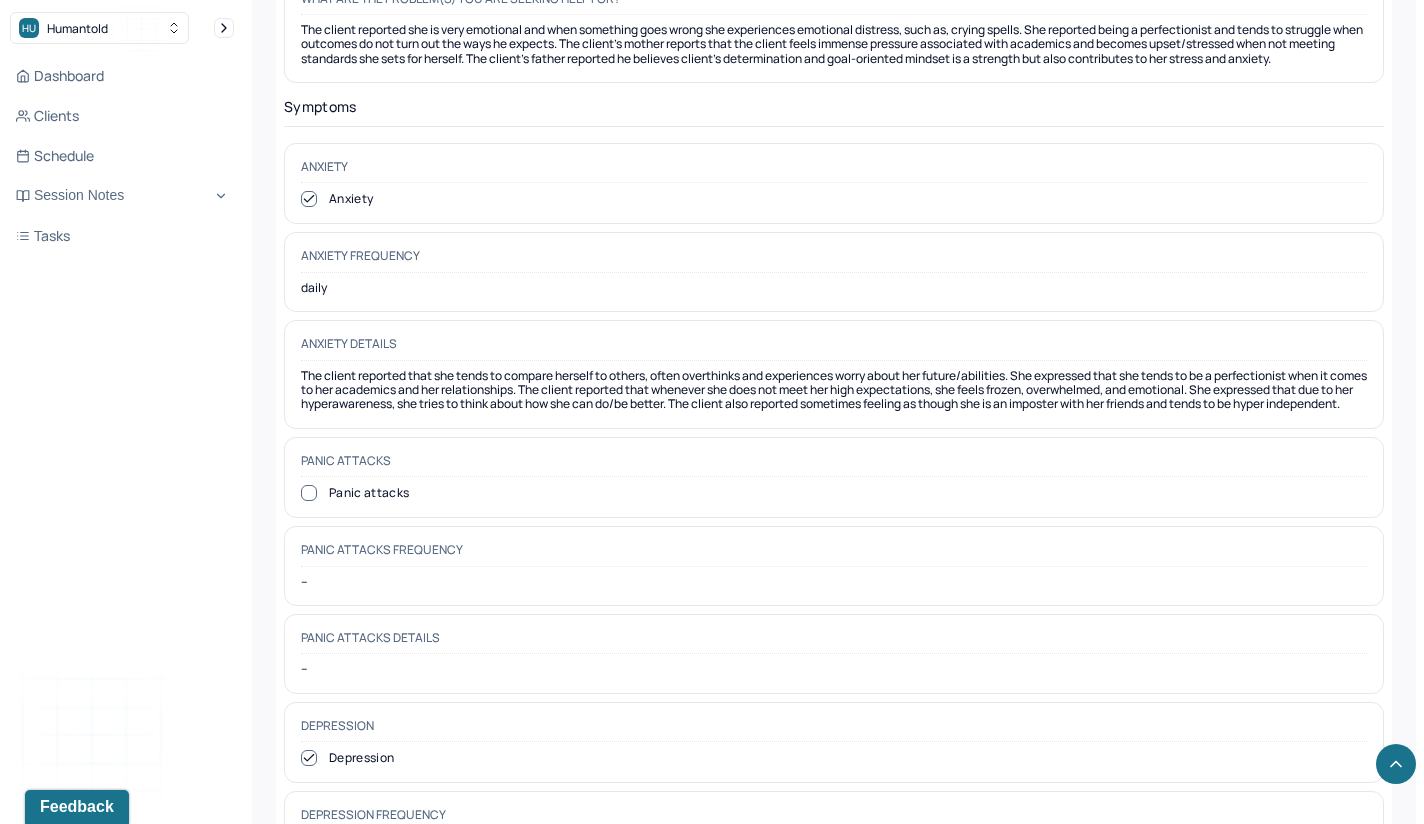 click on "The client reported that she tends to compare herself to others, often overthinks and experiences worry about her future/abilities. She expressed that she tends to be a perfectionist when it comes to her academics and her relationships. The client reported that whenever she does not meet her high expectations, she feels frozen, overwhelmed, and emotional. She expressed that due to her hyperawareness, she tries to think about how she can do/be better. The client also reported sometimes feeling as though she is an imposter with her friends and tends to be hyper independent." at bounding box center [834, 390] 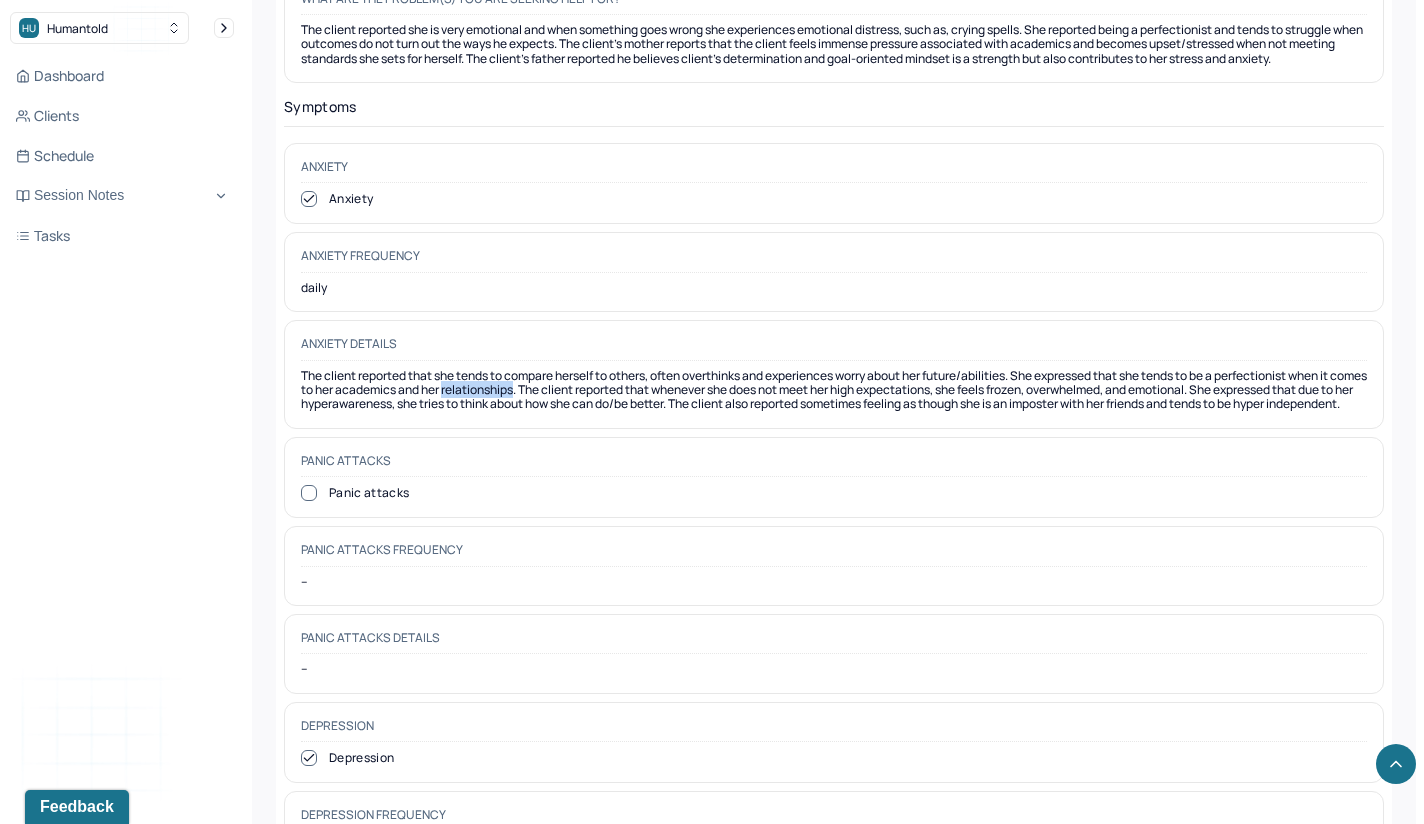 click on "The client reported that she tends to compare herself to others, often overthinks and experiences worry about her future/abilities. She expressed that she tends to be a perfectionist when it comes to her academics and her relationships. The client reported that whenever she does not meet her high expectations, she feels frozen, overwhelmed, and emotional. She expressed that due to her hyperawareness, she tries to think about how she can do/be better. The client also reported sometimes feeling as though she is an imposter with her friends and tends to be hyper independent." at bounding box center [834, 390] 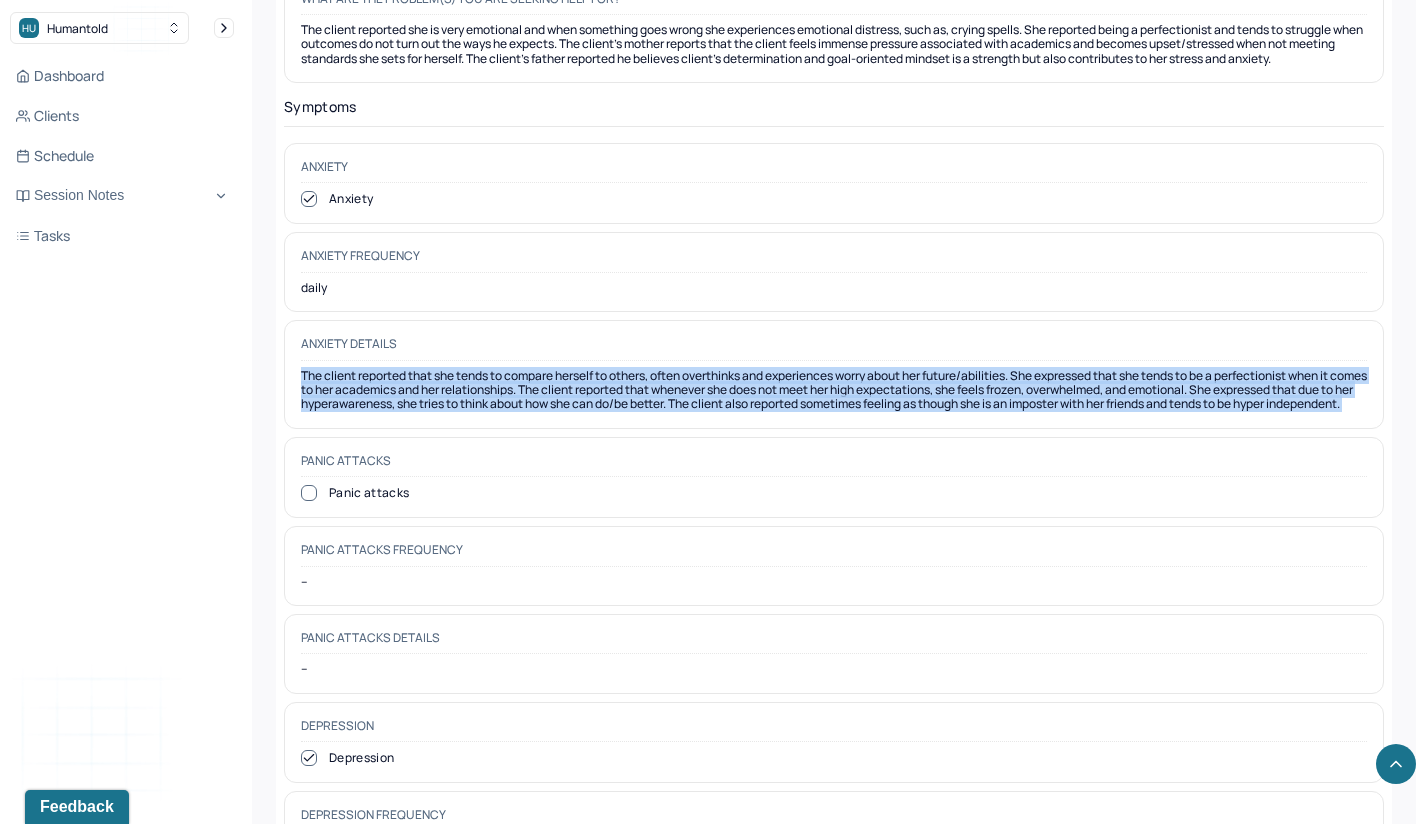 click on "The client reported that she tends to compare herself to others, often overthinks and experiences worry about her future/abilities. She expressed that she tends to be a perfectionist when it comes to her academics and her relationships. The client reported that whenever she does not meet her high expectations, she feels frozen, overwhelmed, and emotional. She expressed that due to her hyperawareness, she tries to think about how she can do/be better. The client also reported sometimes feeling as though she is an imposter with her friends and tends to be hyper independent." at bounding box center [834, 390] 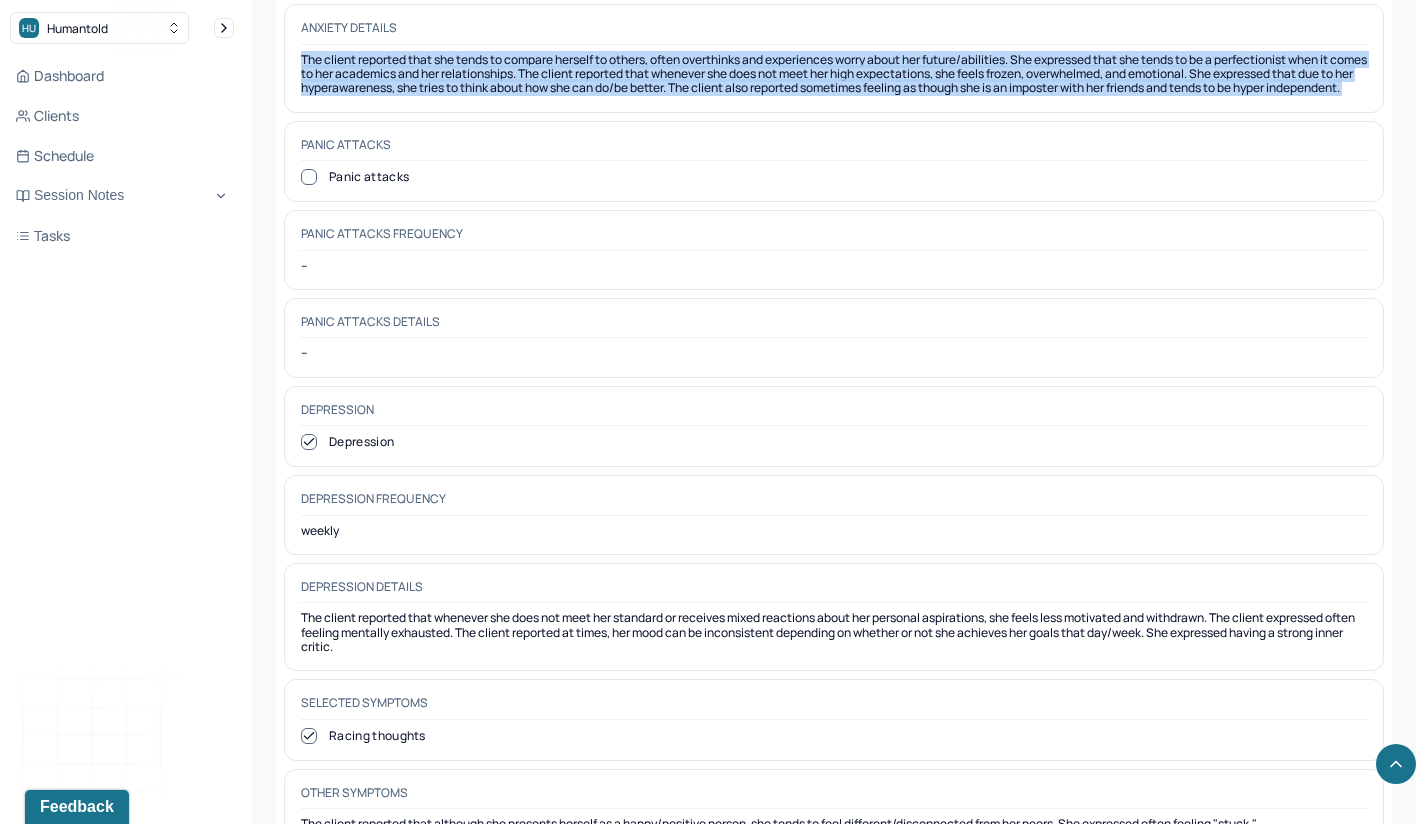 scroll, scrollTop: 3662, scrollLeft: 0, axis: vertical 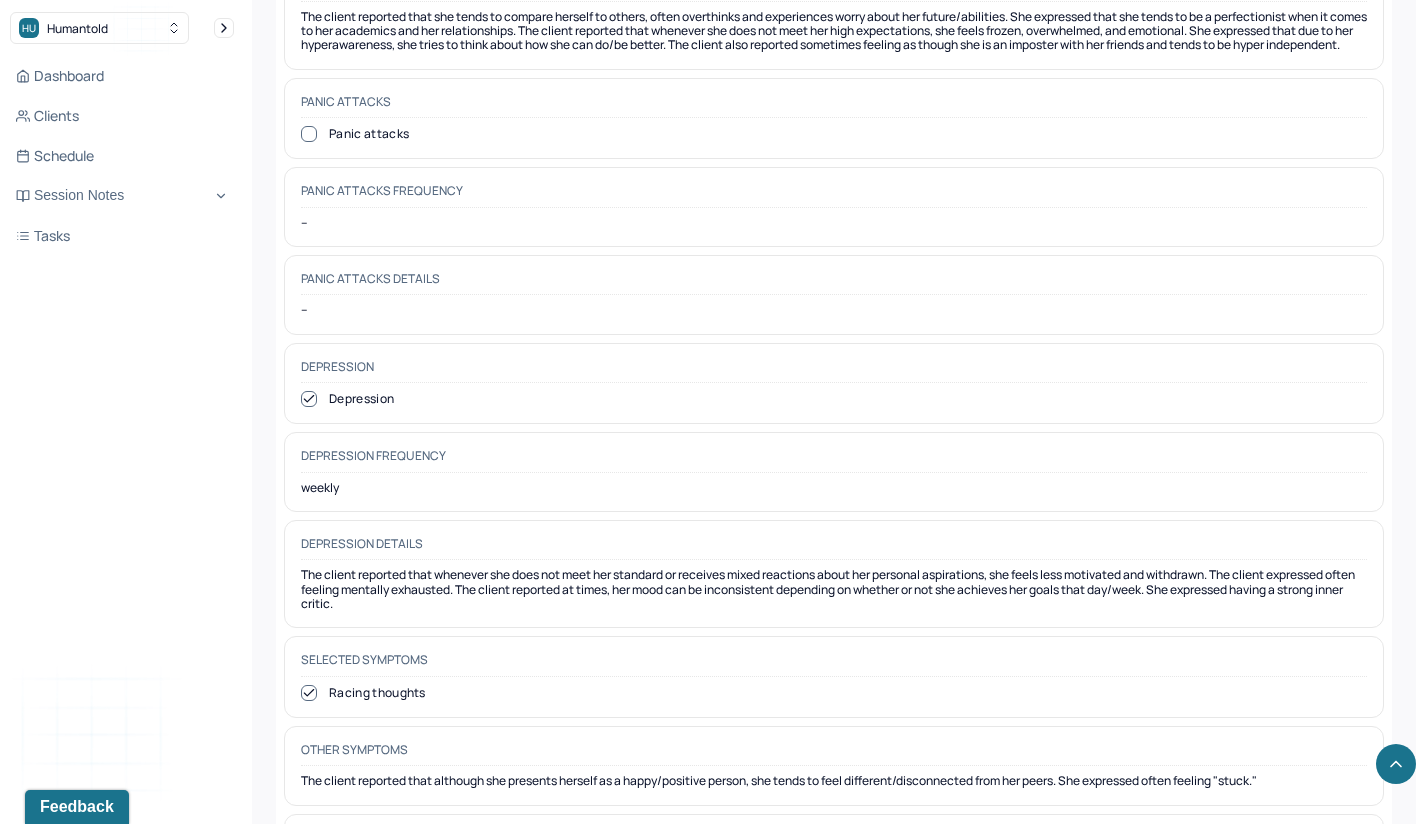 click on "The client reported that whenever she does not meet her standard or receives mixed reactions about her personal aspirations, she feels less motivated and withdrawn. The client expressed often feeling mentally exhausted. The client reported at times, her mood can be inconsistent depending on whether or not she achieves her goals that day/week. She expressed having a strong inner critic." at bounding box center (834, 589) 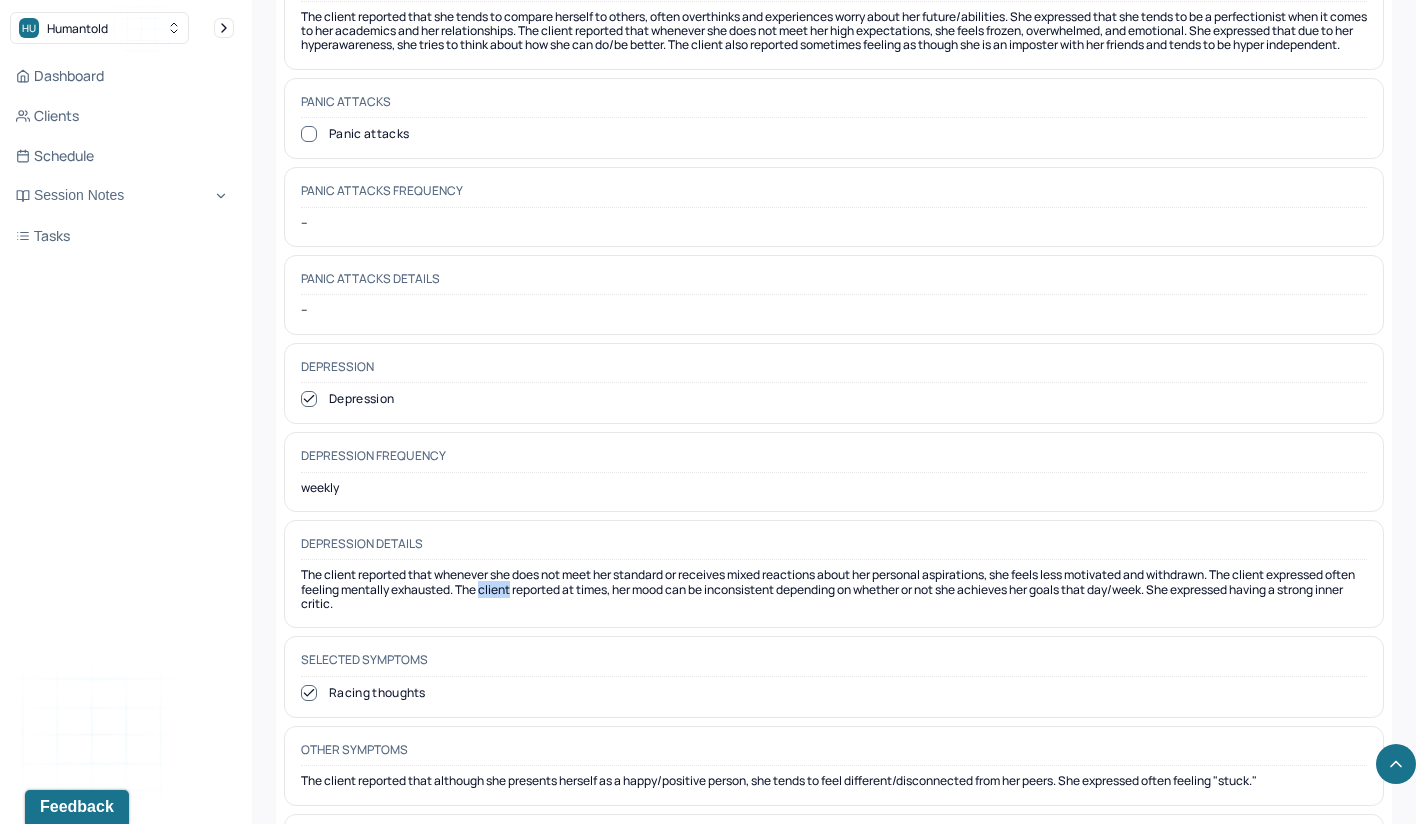 click on "The client reported that whenever she does not meet her standard or receives mixed reactions about her personal aspirations, she feels less motivated and withdrawn. The client expressed often feeling mentally exhausted. The client reported at times, her mood can be inconsistent depending on whether or not she achieves her goals that day/week. She expressed having a strong inner critic." at bounding box center [834, 589] 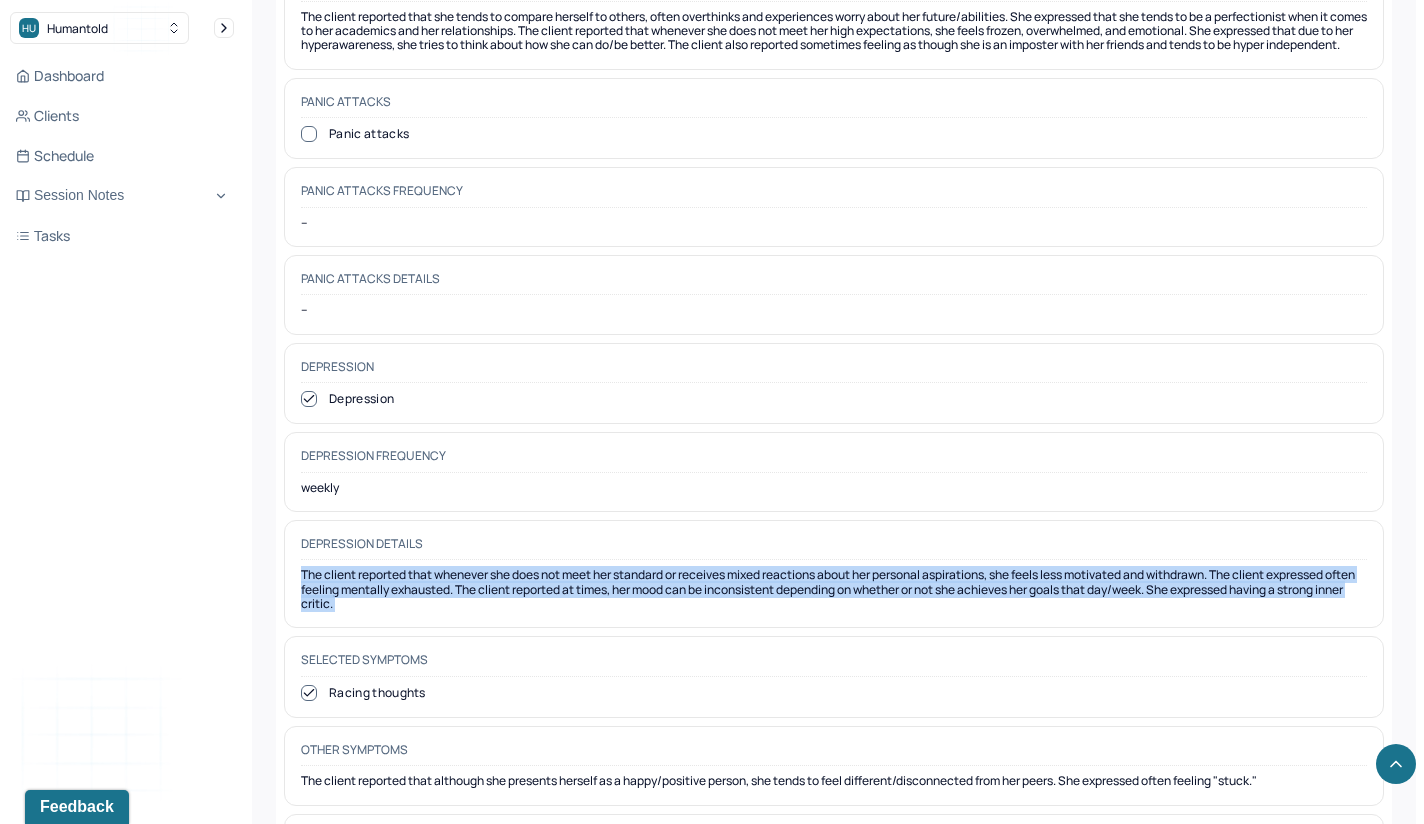 click on "The client reported that whenever she does not meet her standard or receives mixed reactions about her personal aspirations, she feels less motivated and withdrawn. The client expressed often feeling mentally exhausted. The client reported at times, her mood can be inconsistent depending on whether or not she achieves her goals that day/week. She expressed having a strong inner critic." at bounding box center (834, 589) 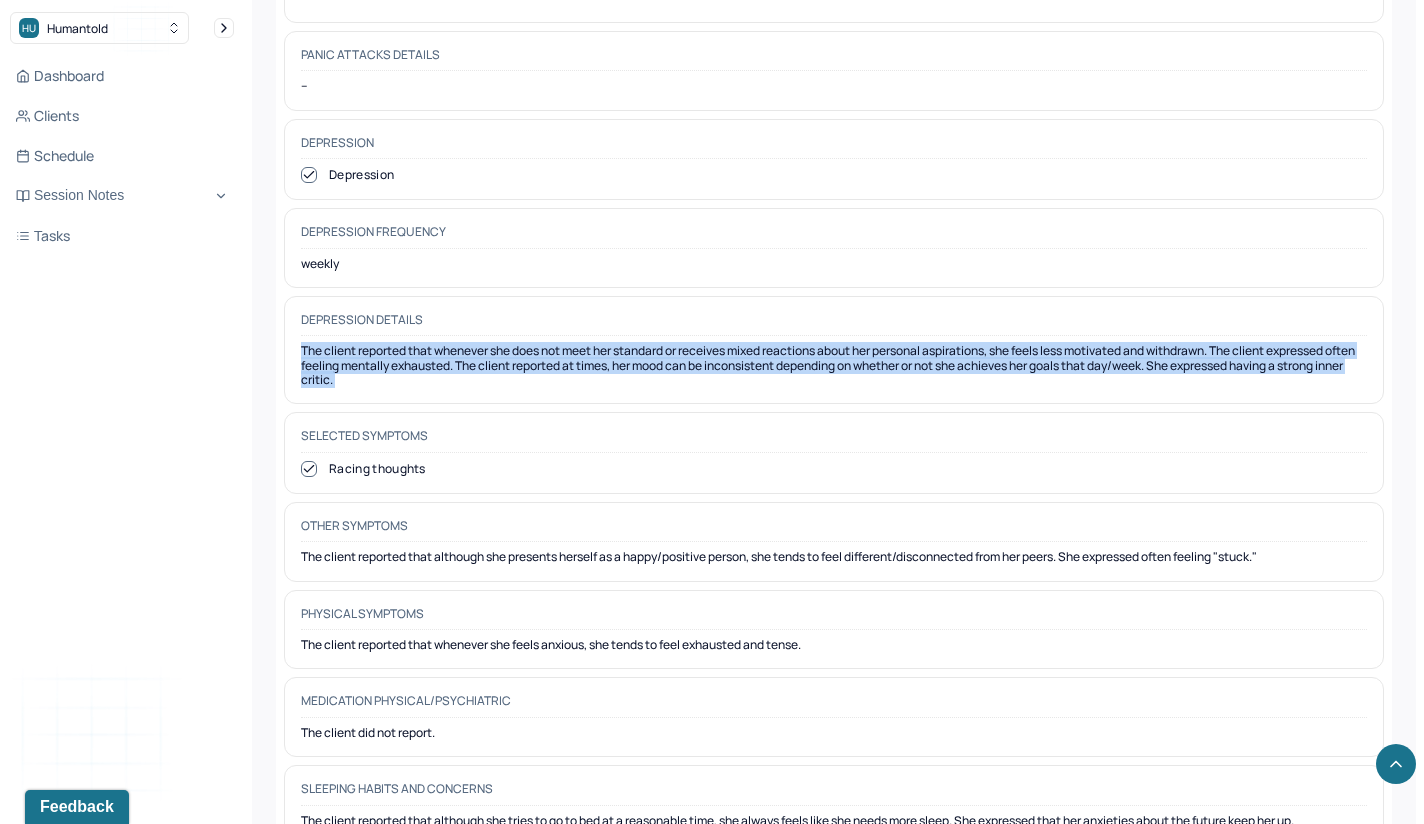 scroll, scrollTop: 3887, scrollLeft: 0, axis: vertical 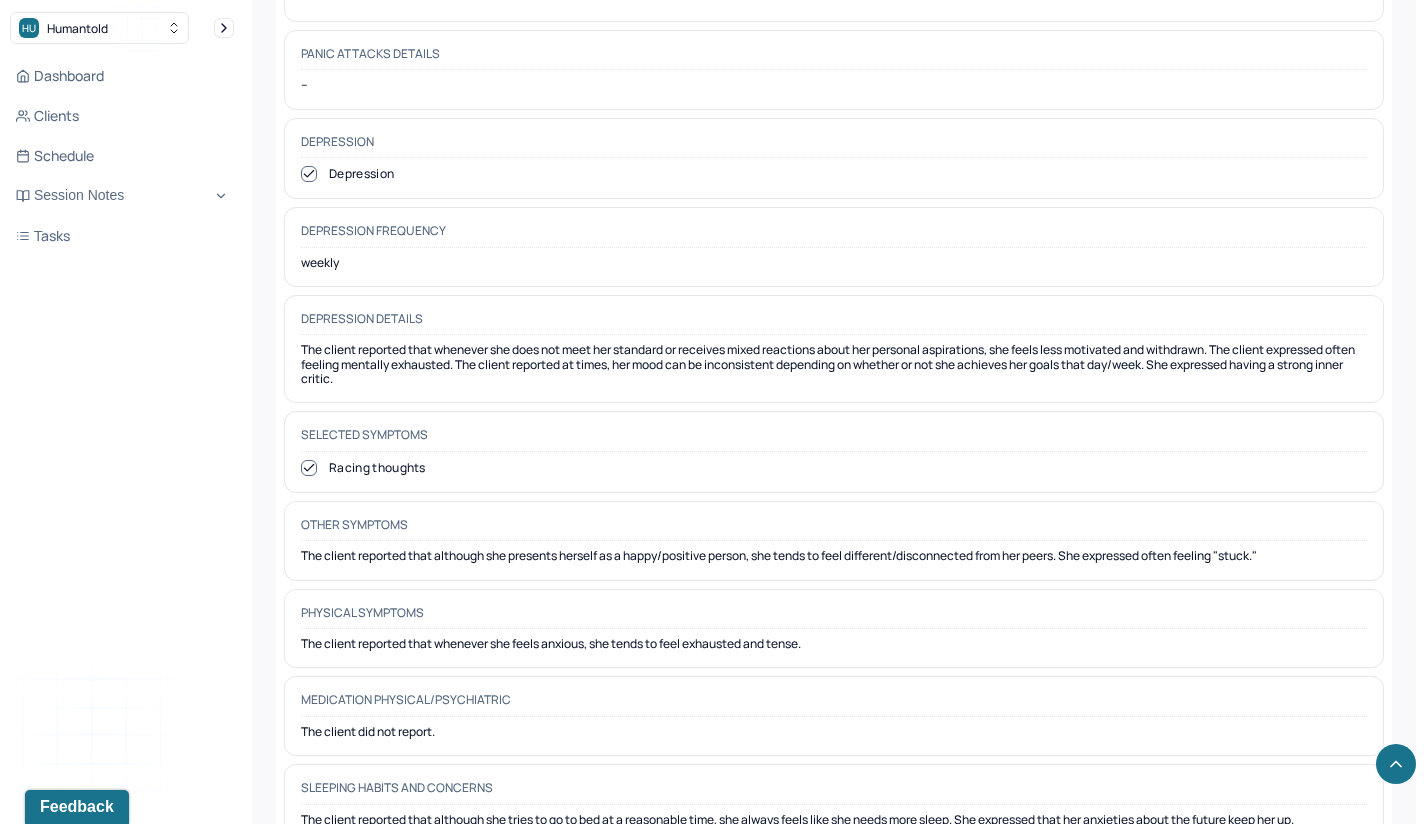 click on "Other symptoms The client reported that although she presents herself as a happy/positive person, she tends to feel different/disconnected from her peers. She expressed often feeling "stuck."" at bounding box center [834, 541] 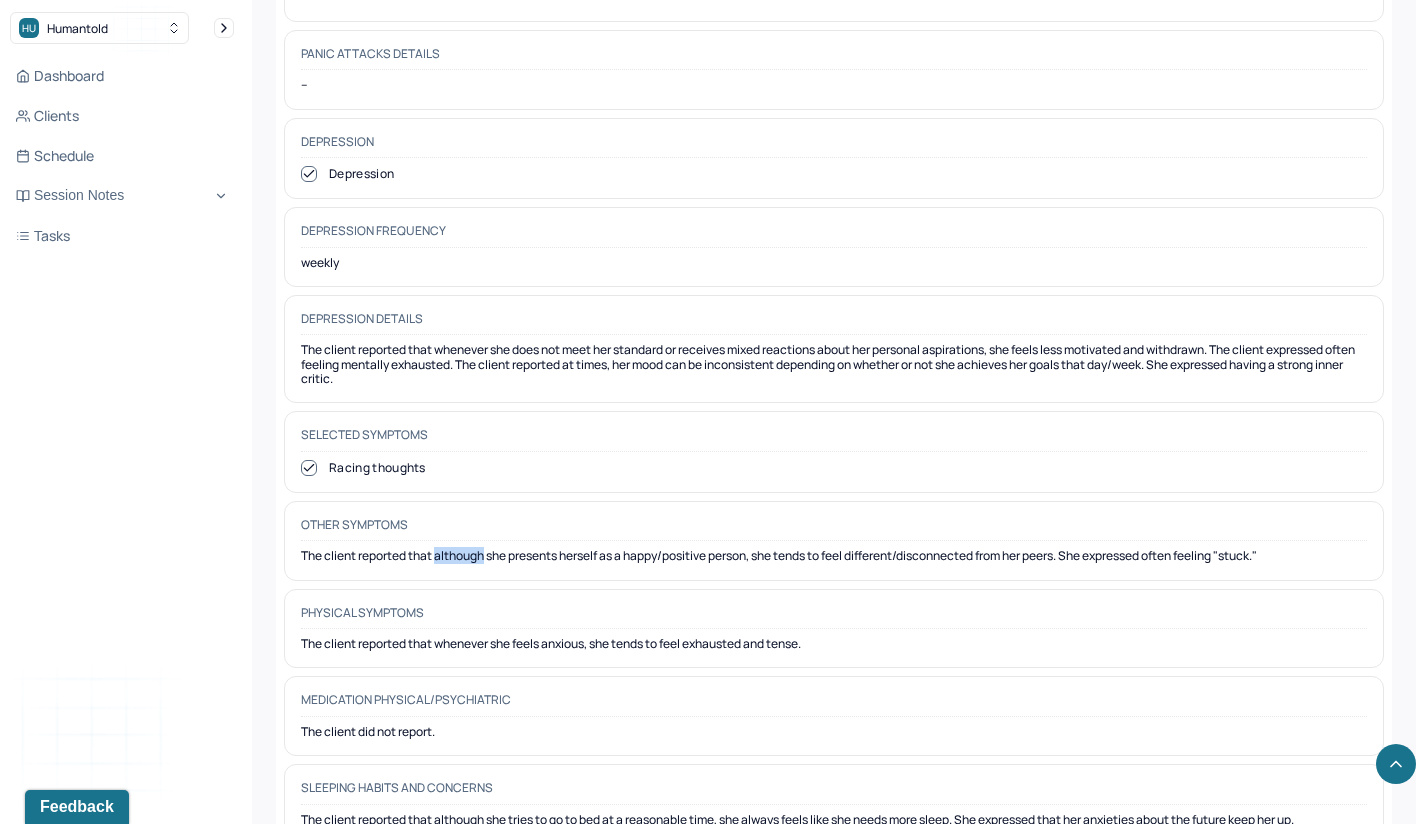 click on "The client reported that although she presents herself as a happy/positive person, she tends to feel different/disconnected from her peers. She expressed often feeling "stuck."" at bounding box center (834, 556) 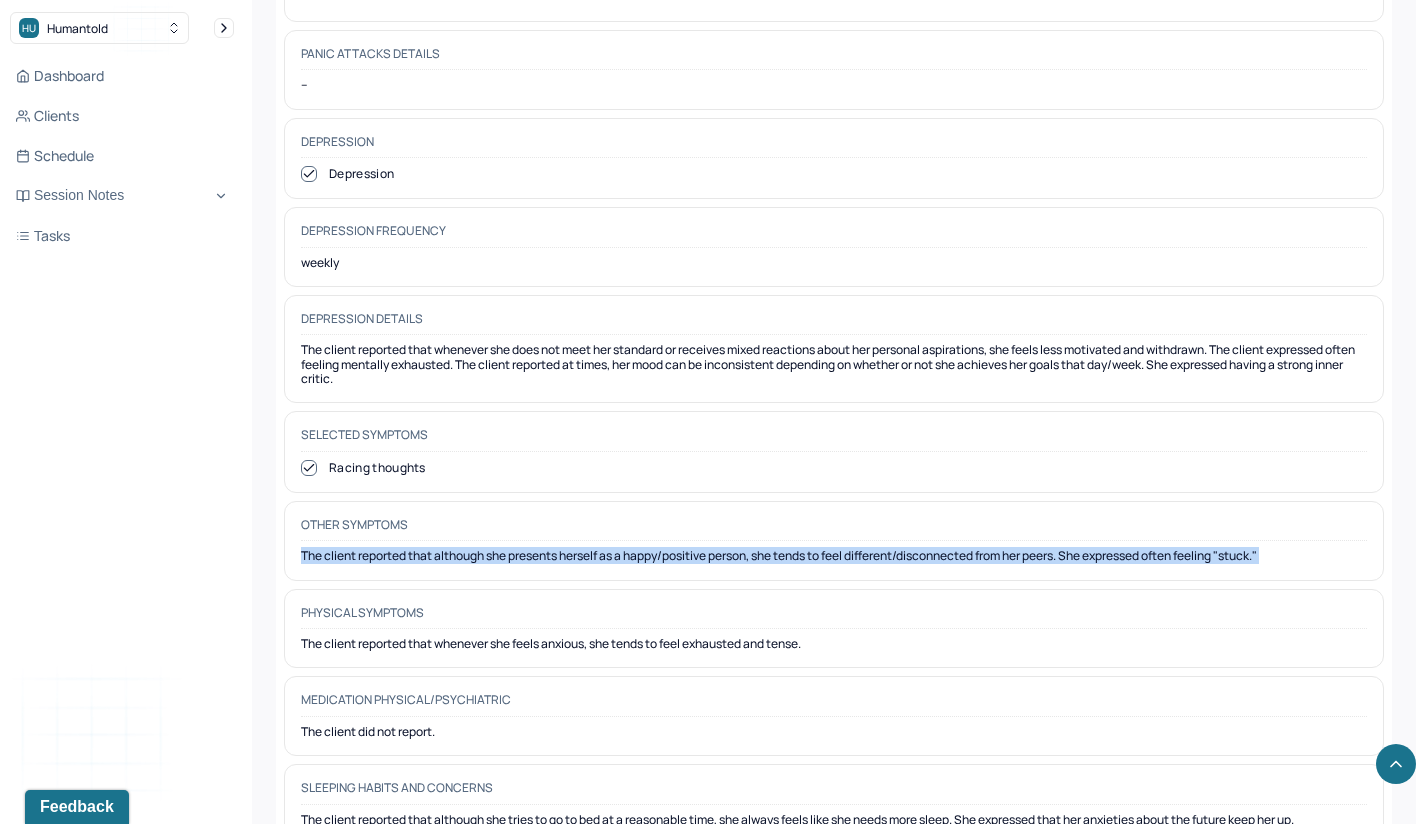 click on "The client reported that although she presents herself as a happy/positive person, she tends to feel different/disconnected from her peers. She expressed often feeling "stuck."" at bounding box center [834, 556] 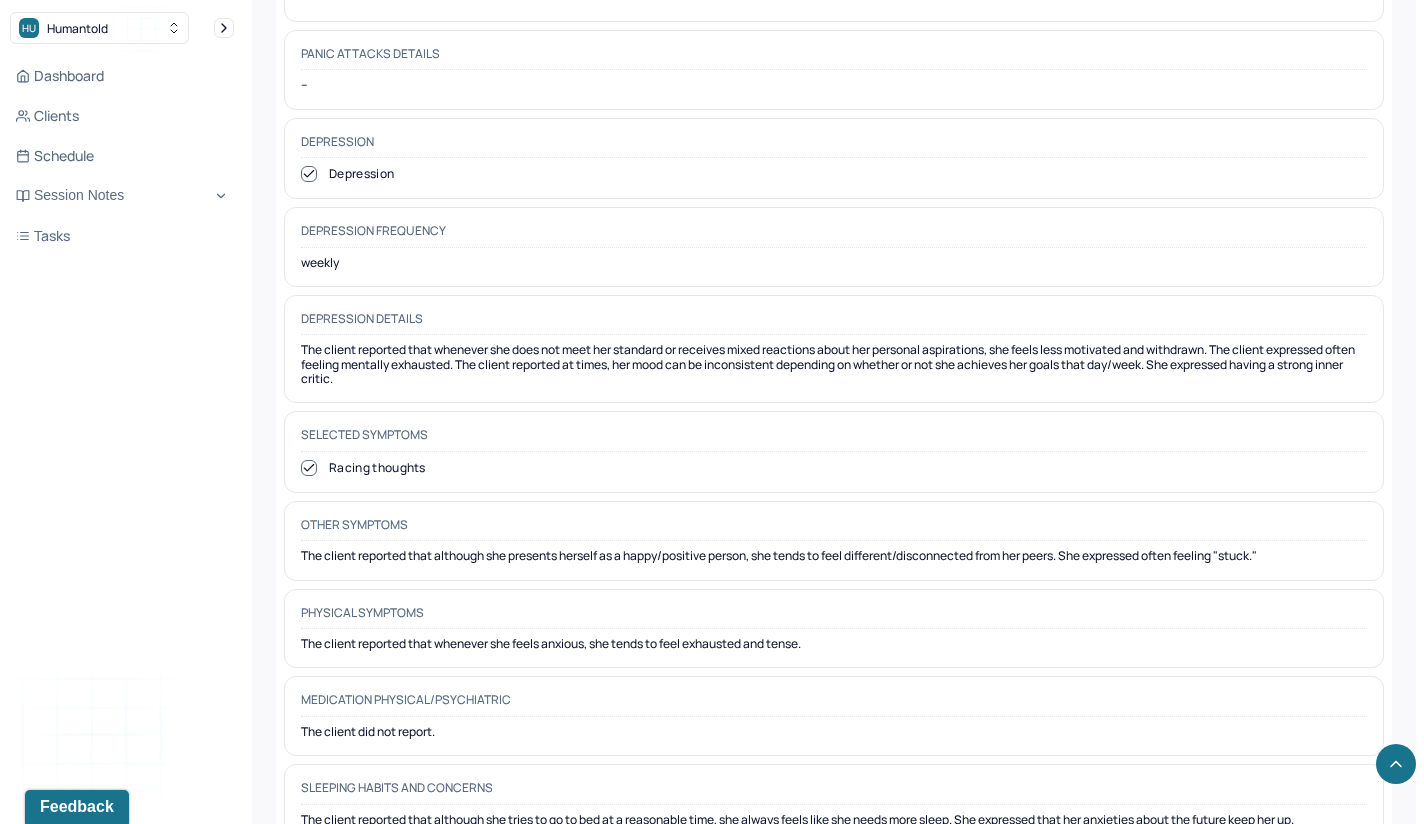click on "The client reported that whenever she feels anxious, she tends to feel exhausted and tense." at bounding box center [834, 644] 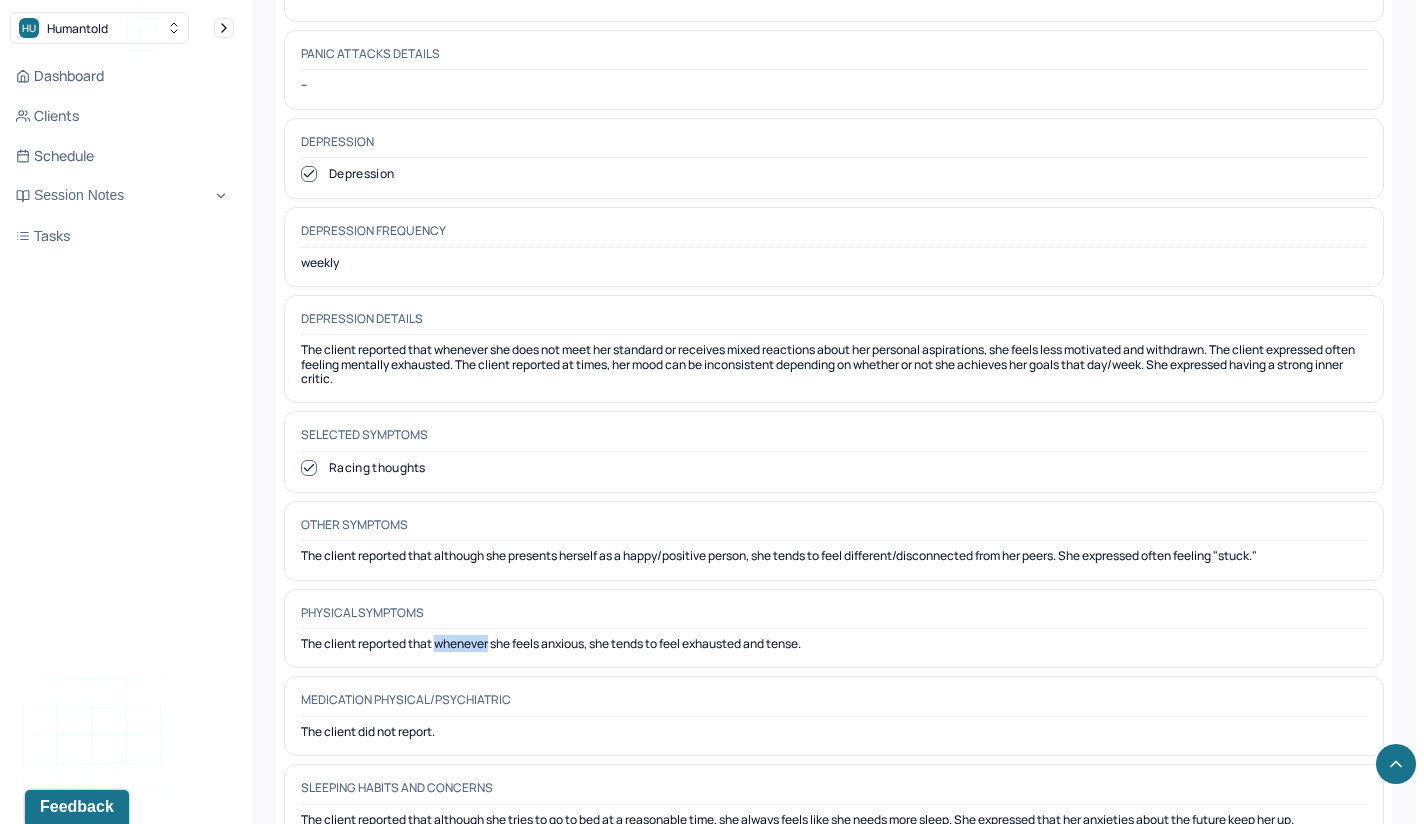 click on "The client reported that whenever she feels anxious, she tends to feel exhausted and tense." at bounding box center [834, 644] 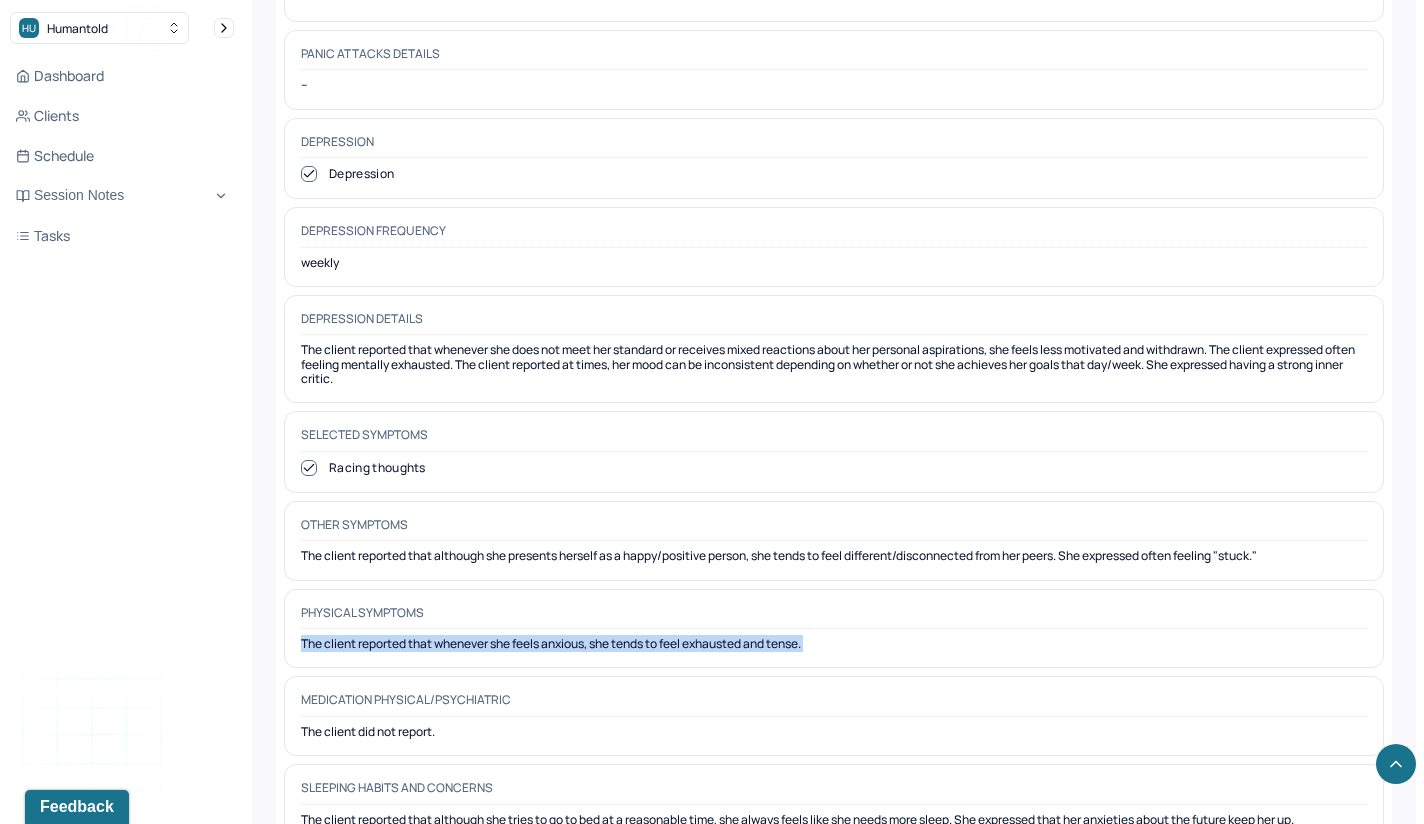 click on "The client reported that whenever she feels anxious, she tends to feel exhausted and tense." at bounding box center (834, 644) 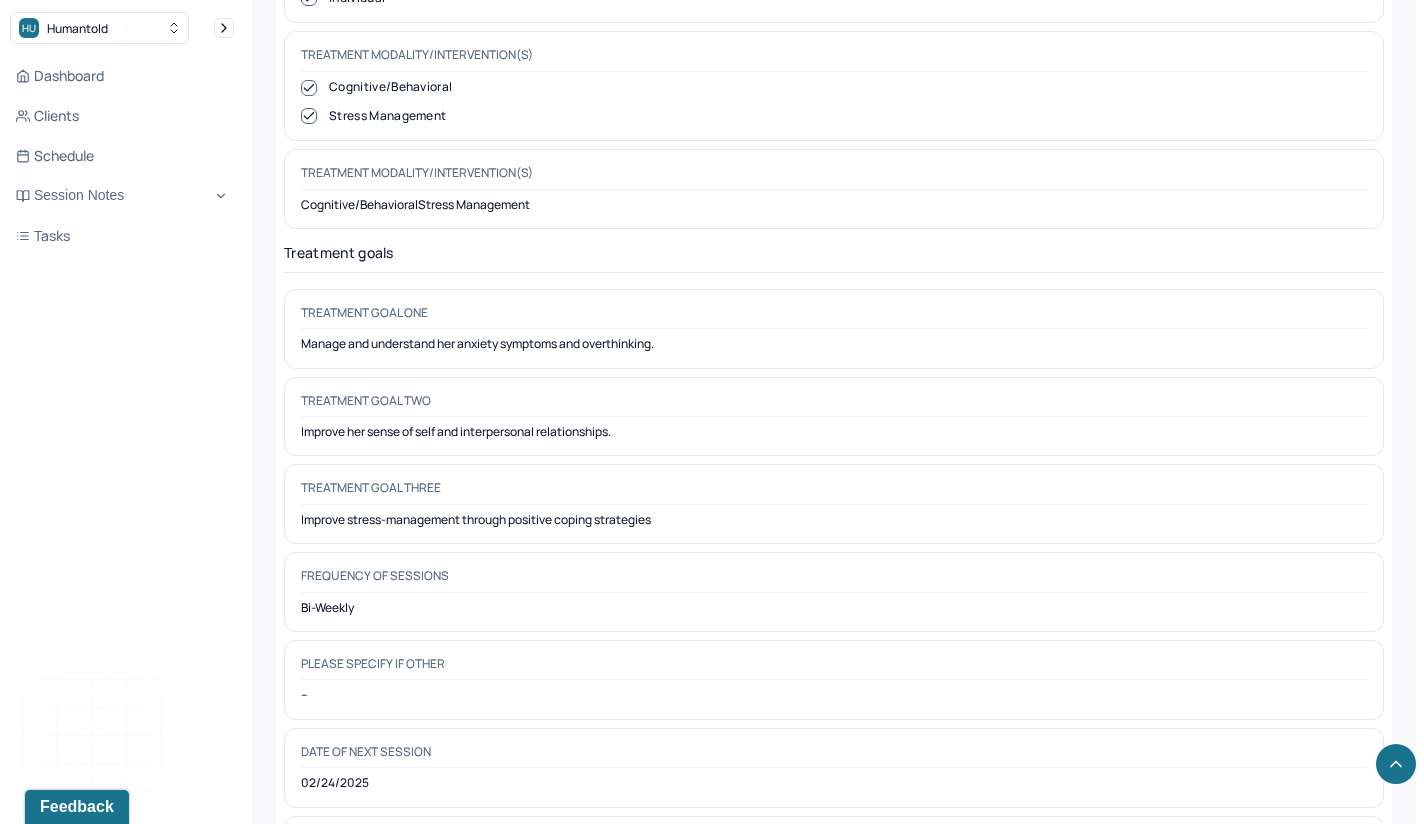 scroll, scrollTop: 9598, scrollLeft: 0, axis: vertical 